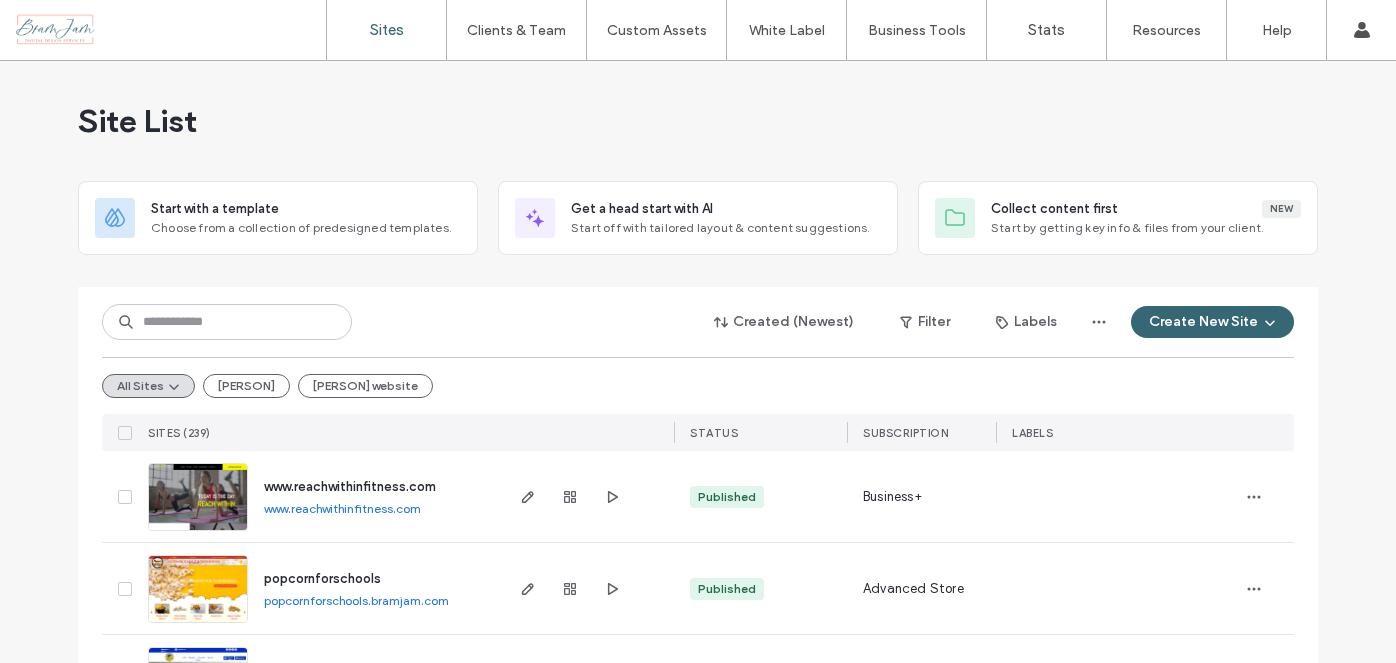 scroll, scrollTop: 0, scrollLeft: 0, axis: both 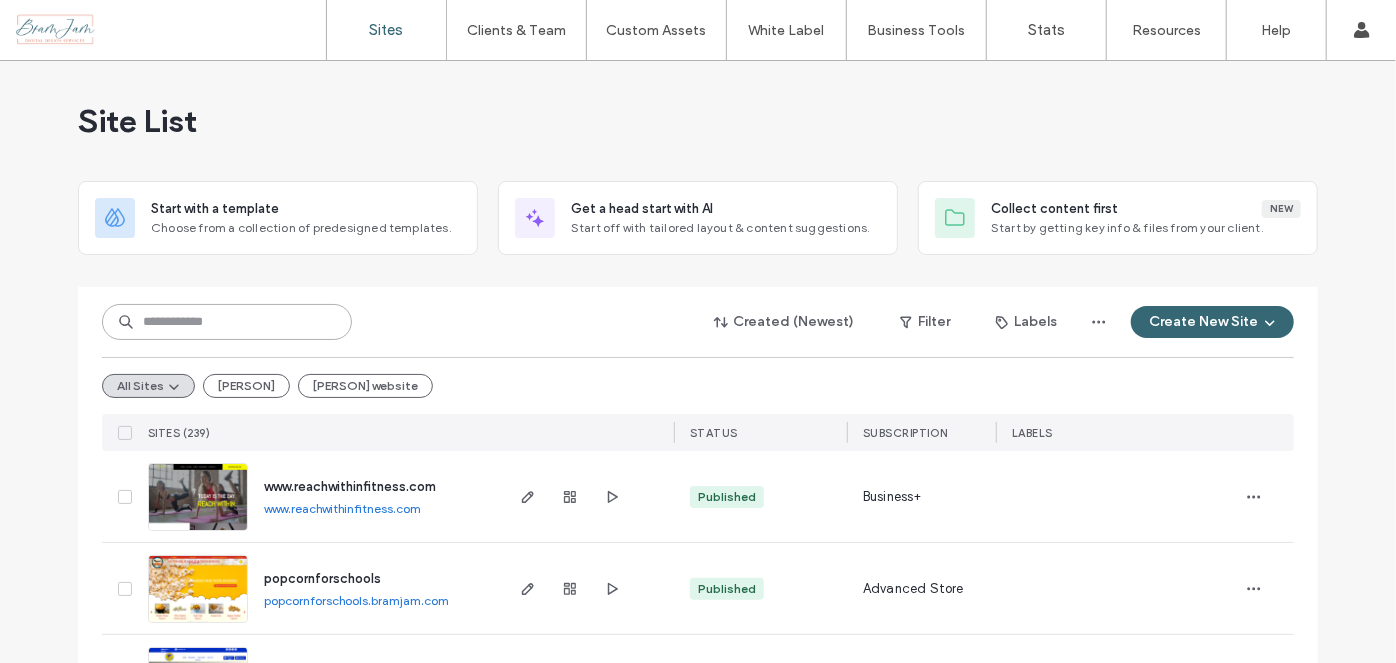 click at bounding box center [227, 322] 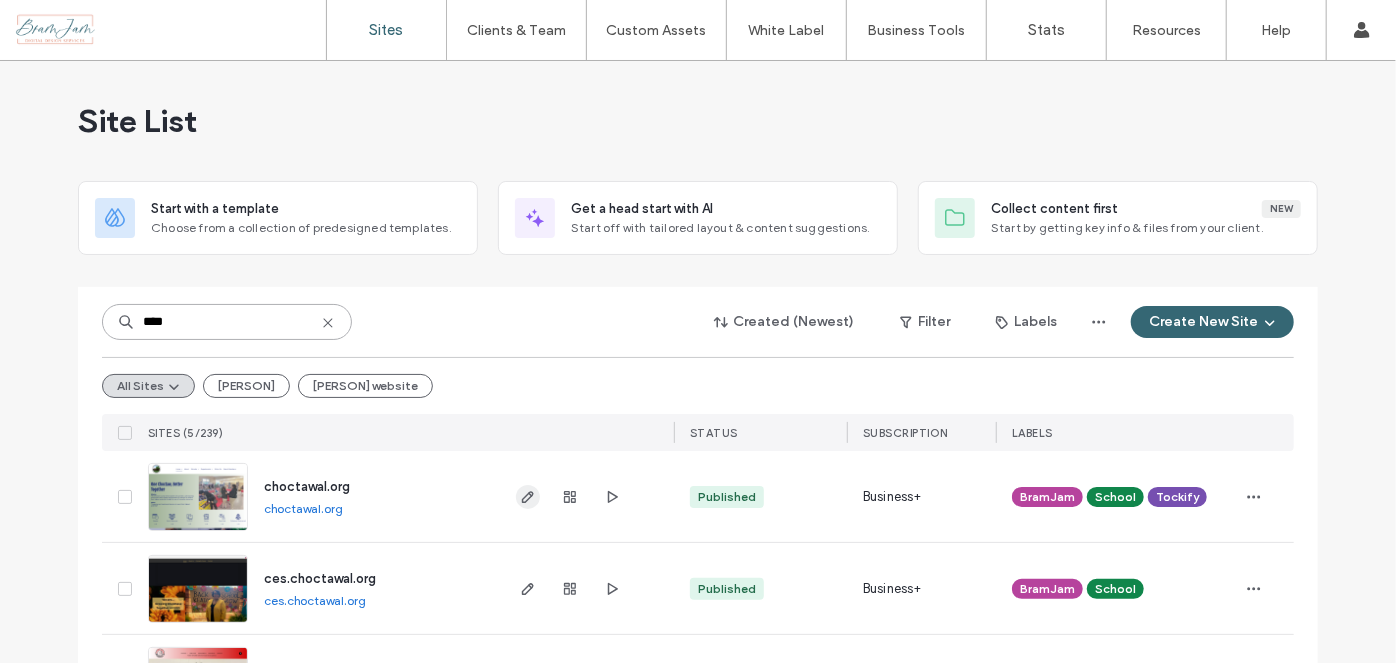 type on "****" 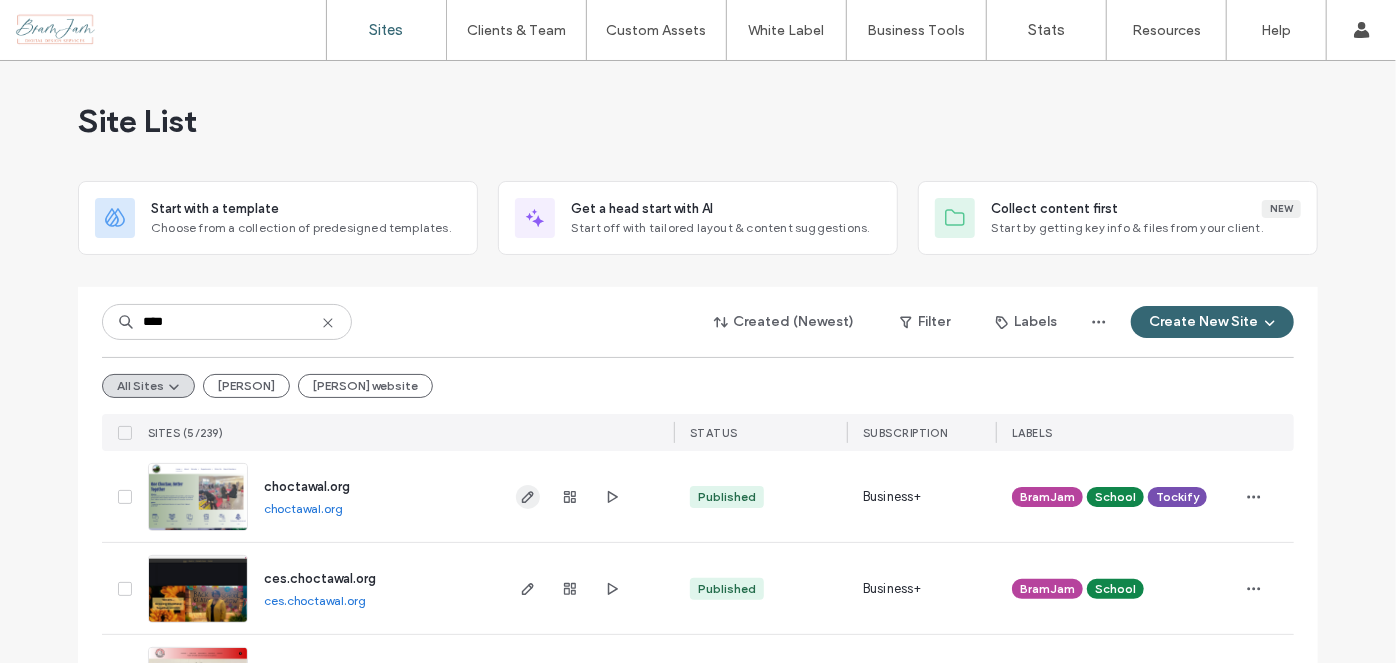 click at bounding box center (528, 497) 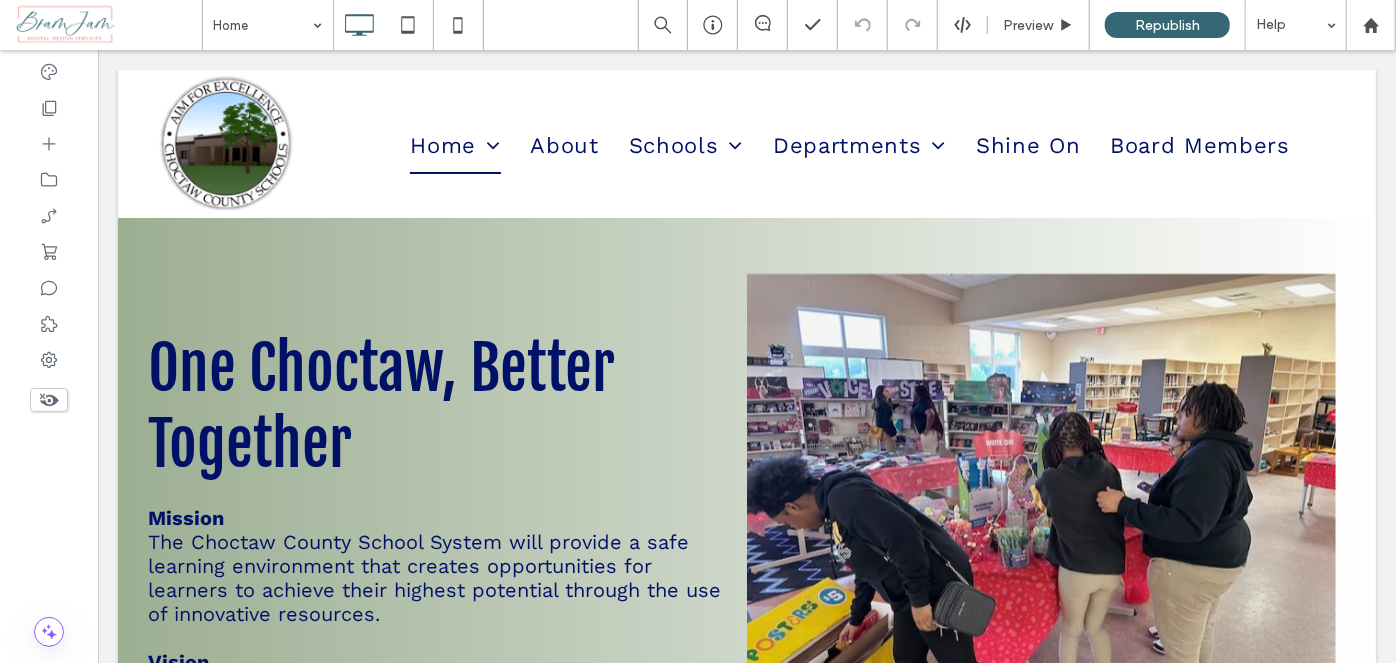 scroll, scrollTop: 2454, scrollLeft: 0, axis: vertical 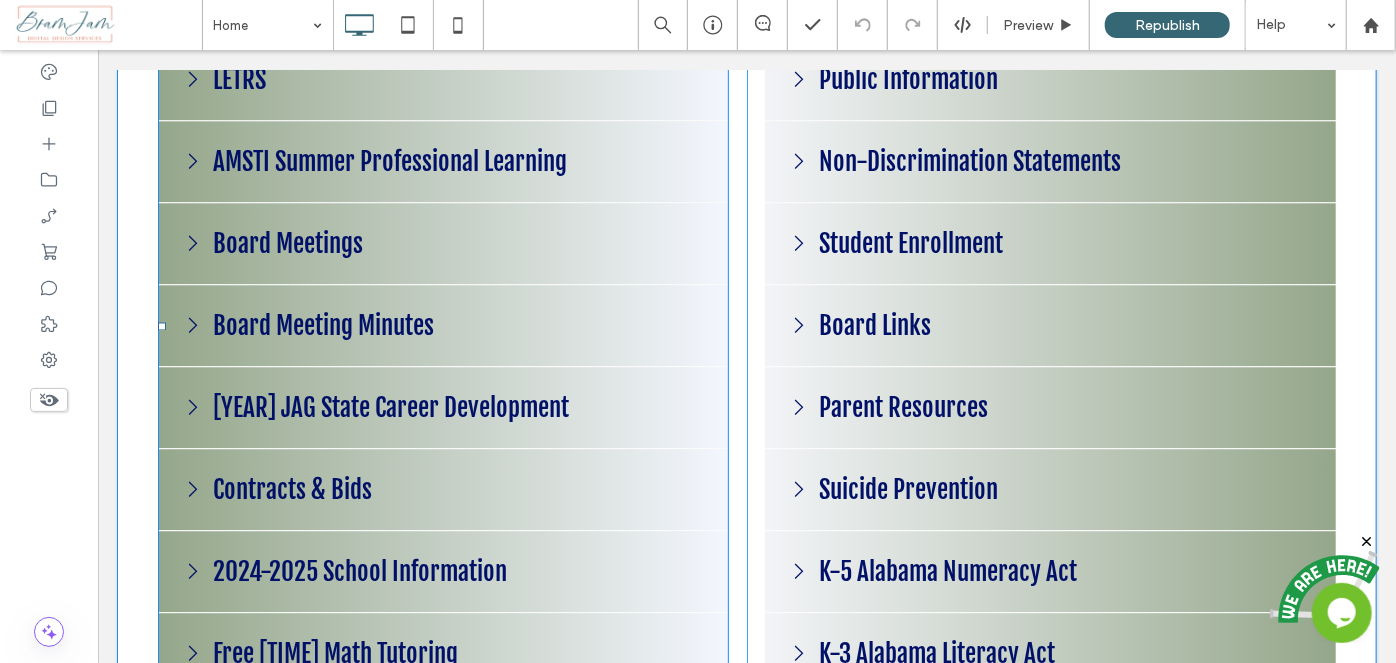 click at bounding box center [442, 325] 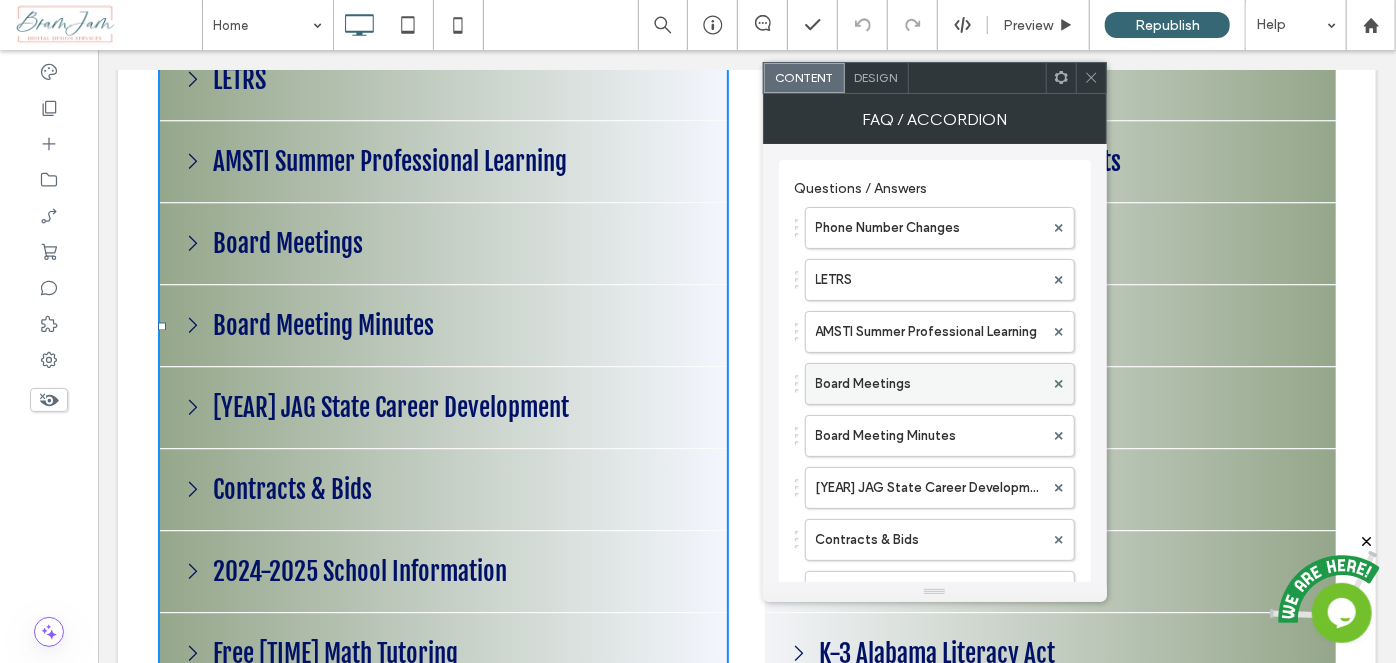 click on "Board Meetings" at bounding box center (930, 384) 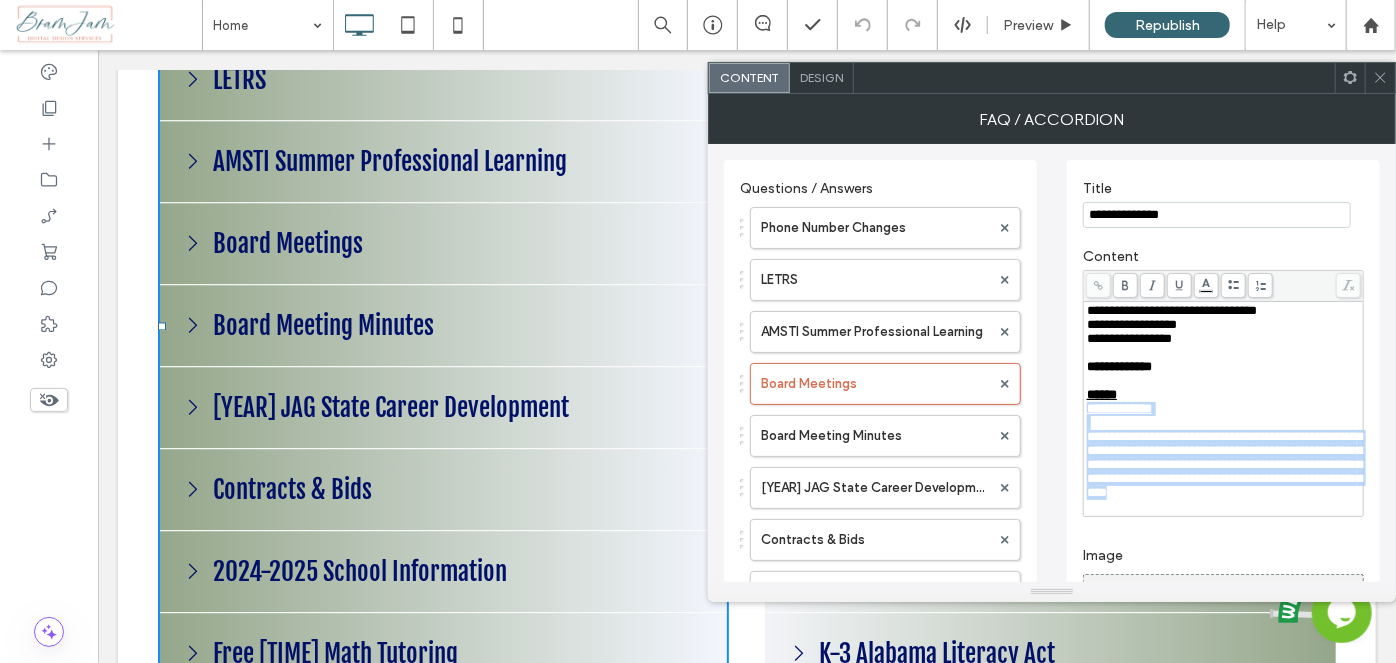 drag, startPoint x: 1089, startPoint y: 435, endPoint x: 1210, endPoint y: 554, distance: 169.71152 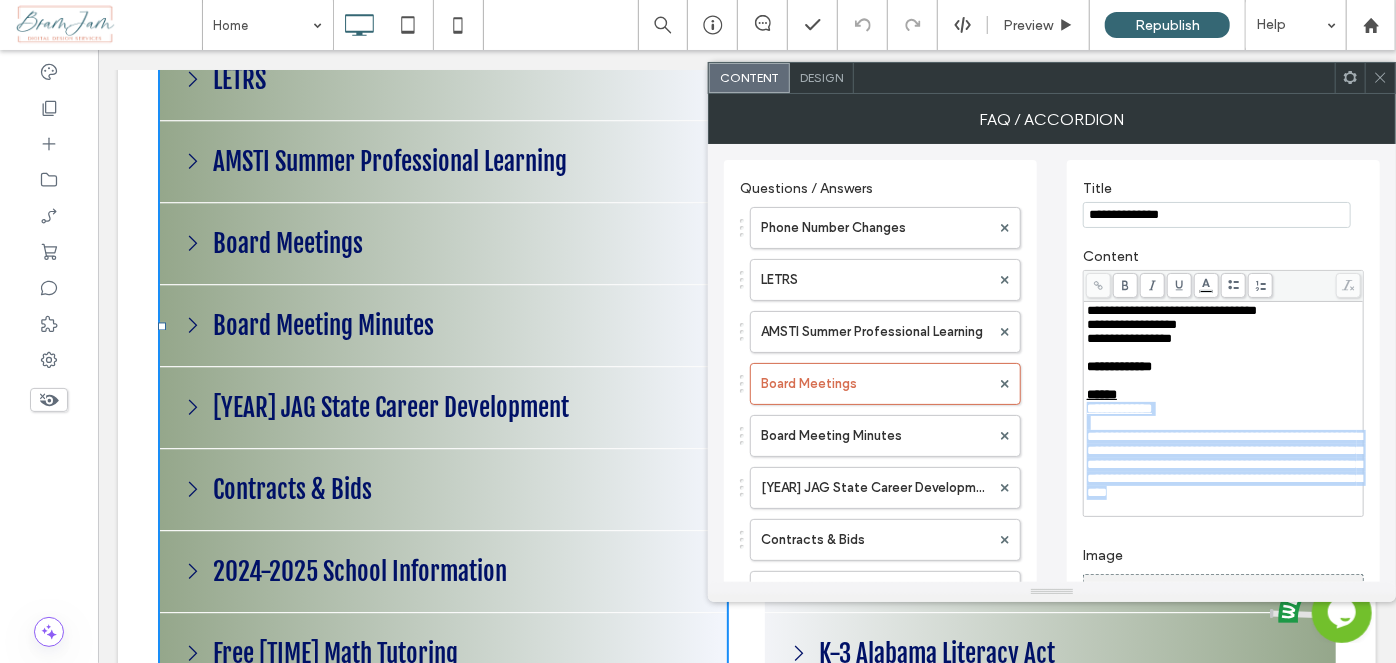 click on "**********" at bounding box center (1224, 409) 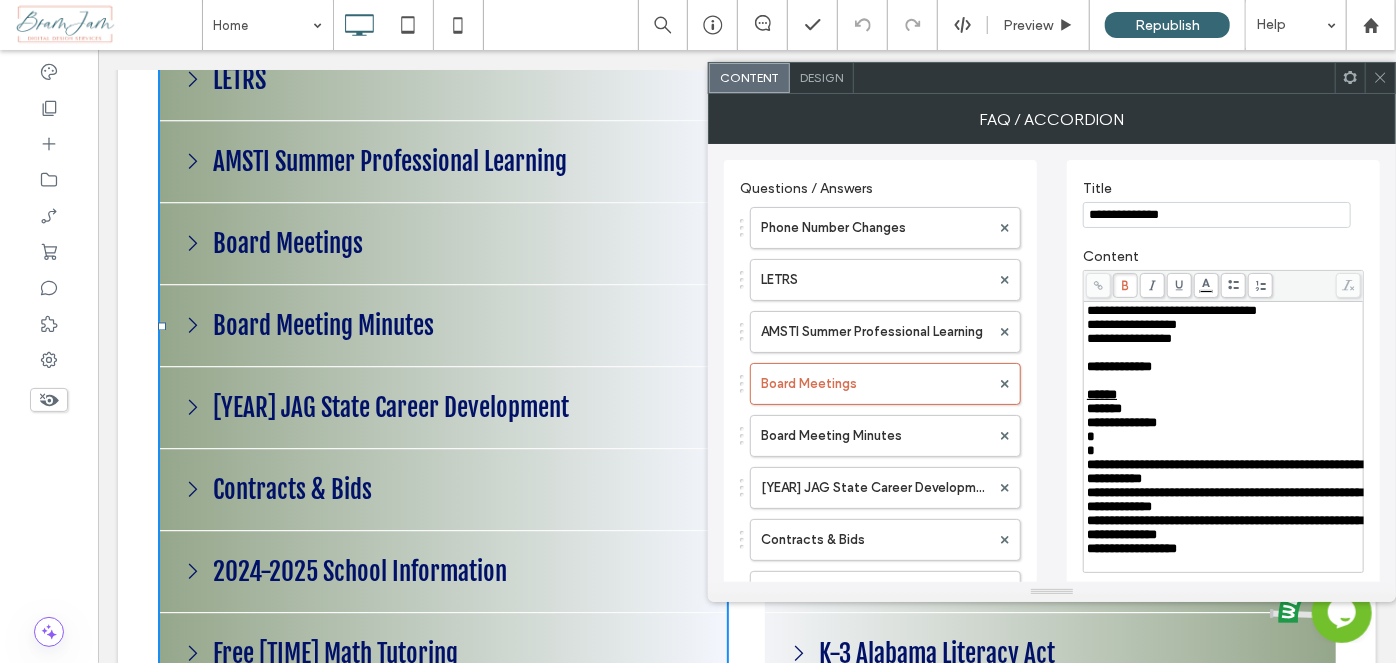 click on "******" at bounding box center [1224, 395] 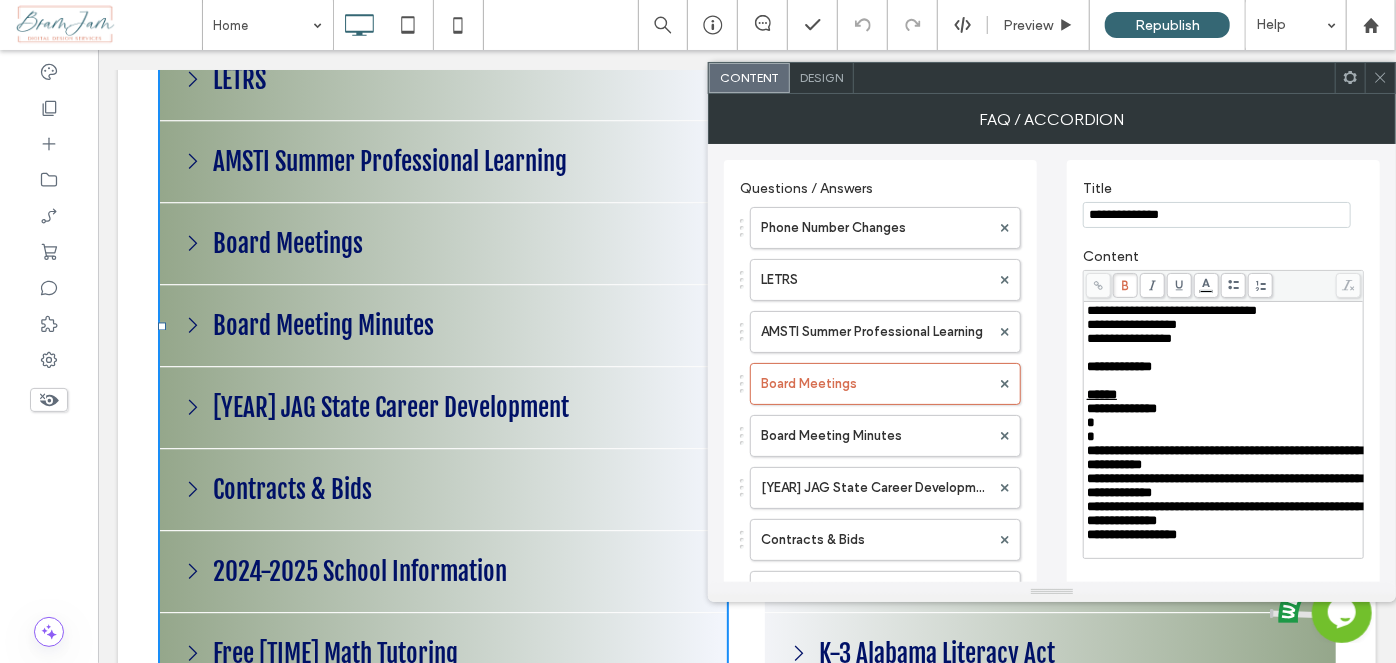 click on "**********" at bounding box center [1224, 485] 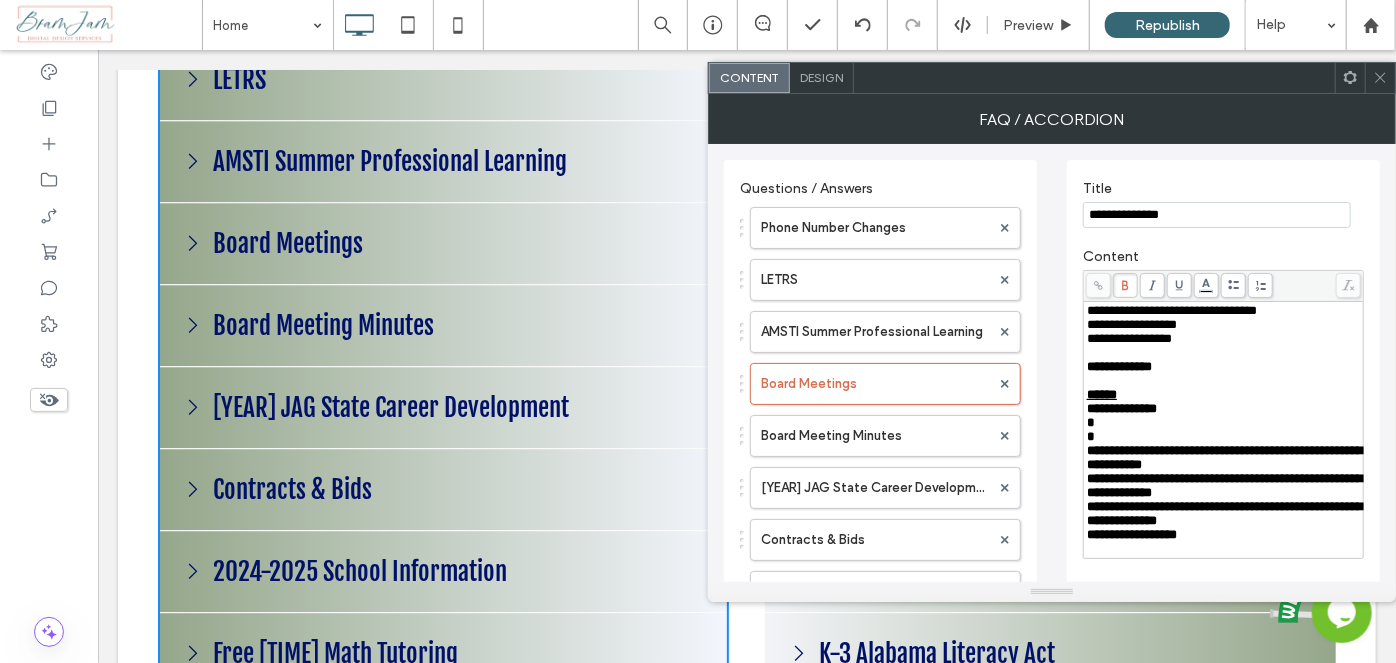 click on "**********" at bounding box center (1224, 485) 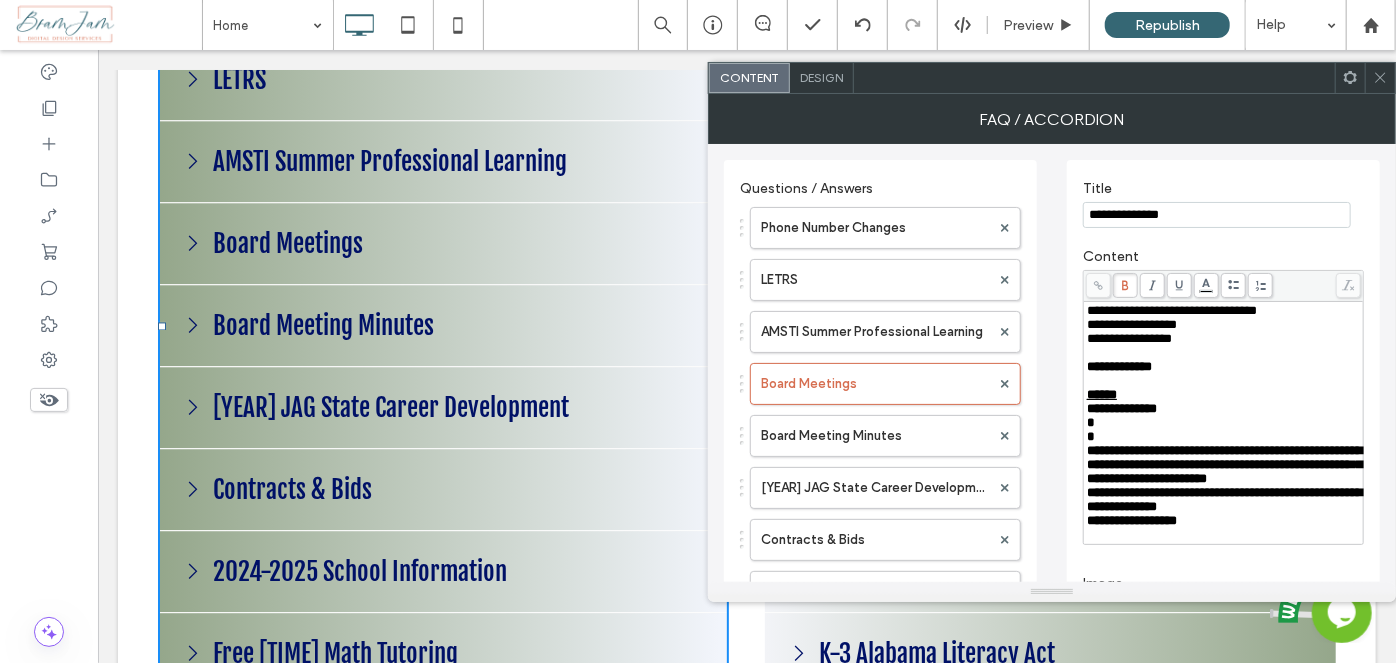 click on "**********" at bounding box center [1224, 499] 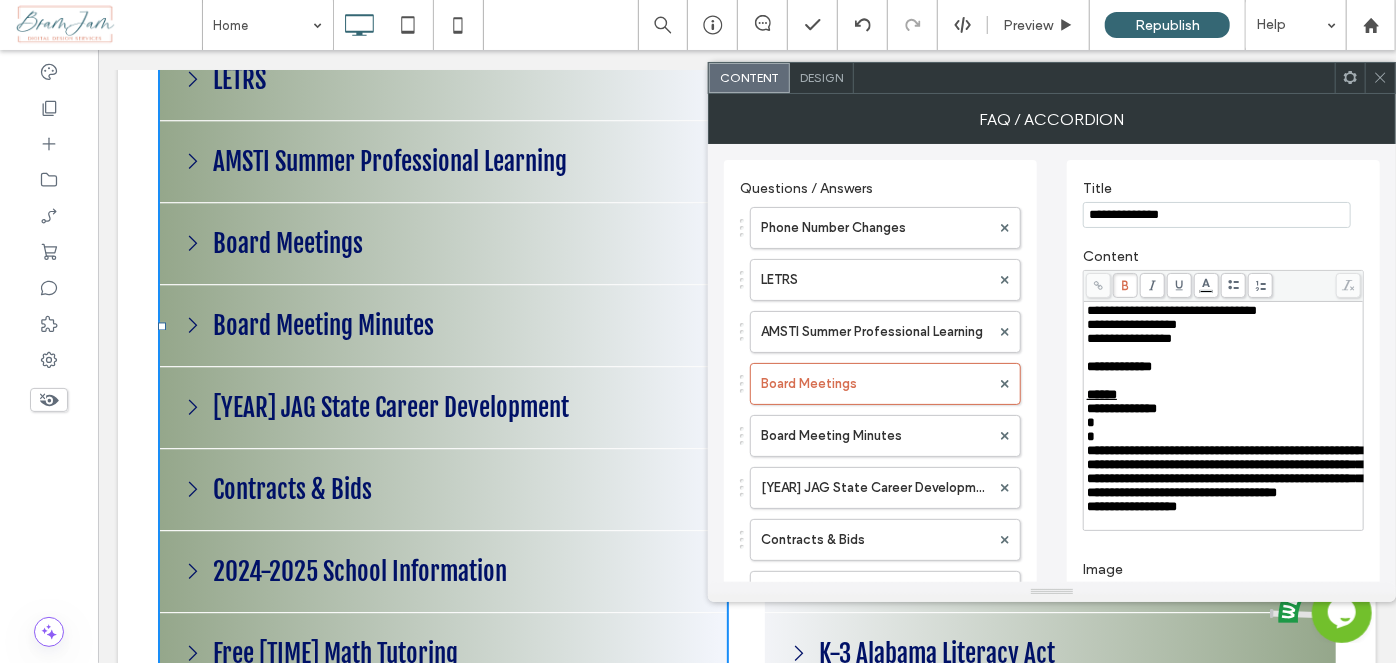 click on "**********" at bounding box center [1224, 507] 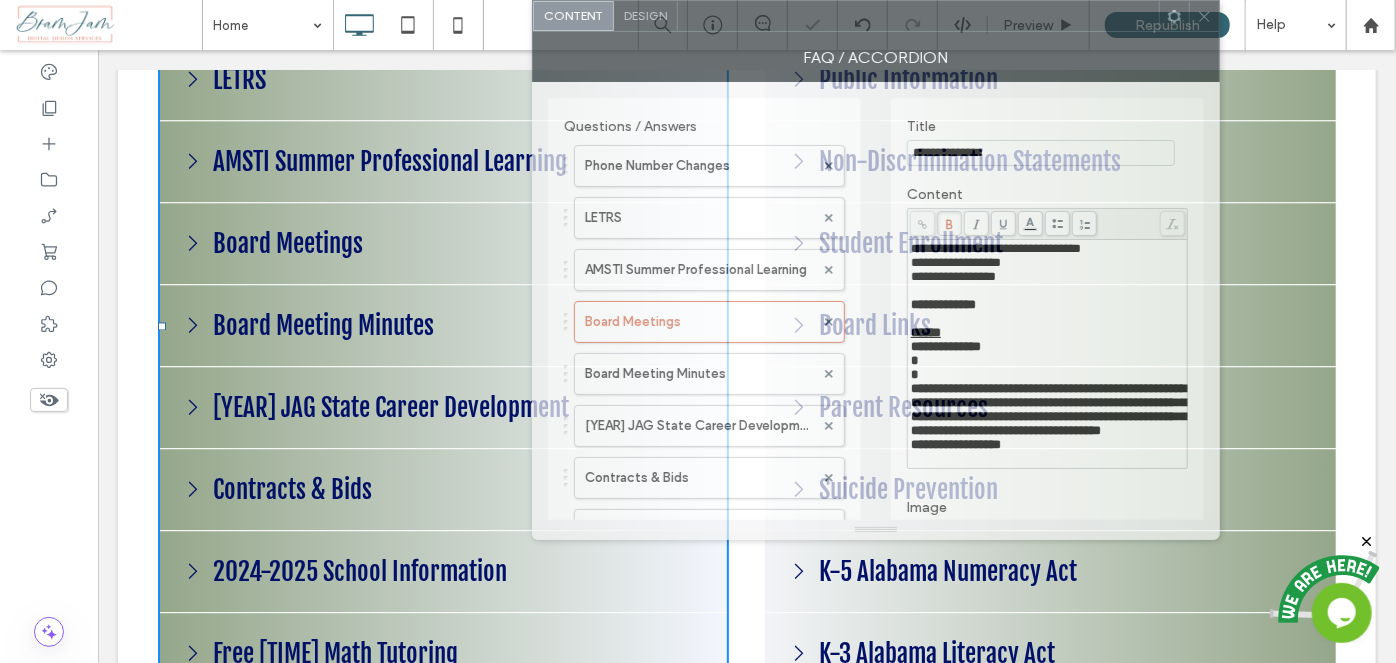 drag, startPoint x: 1173, startPoint y: 88, endPoint x: 993, endPoint y: 6, distance: 197.79788 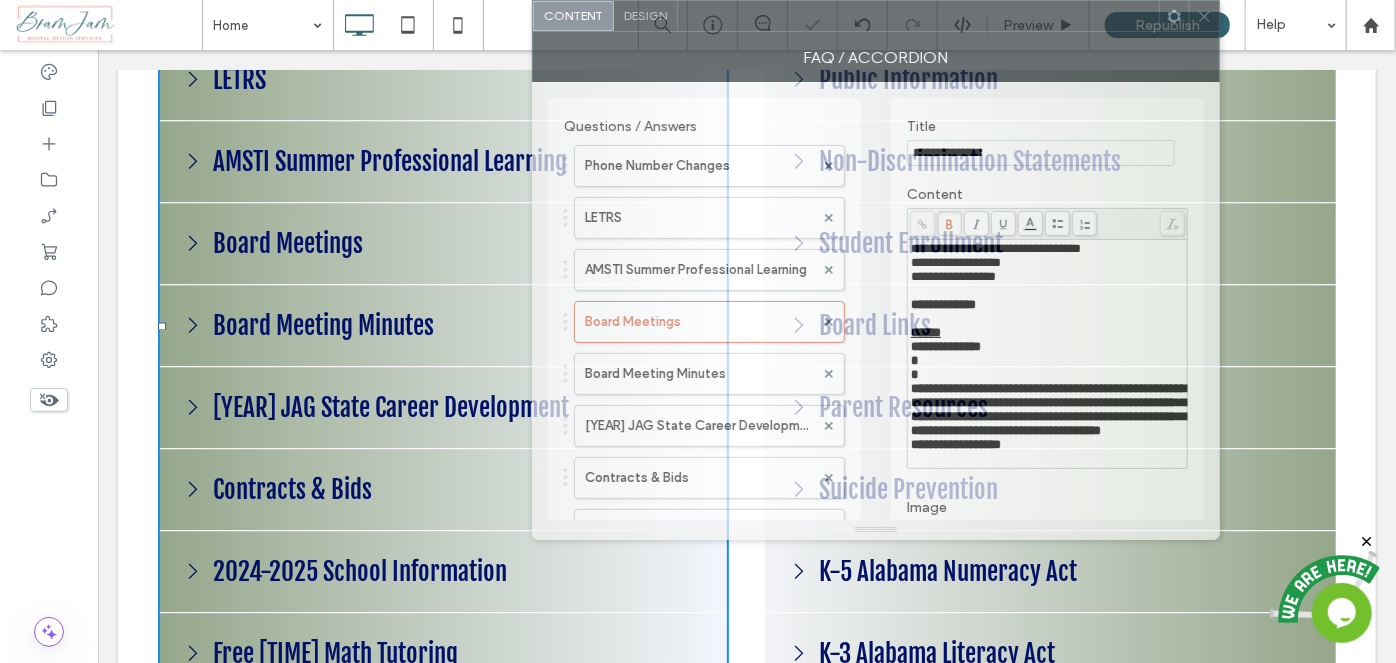 click at bounding box center [918, 16] 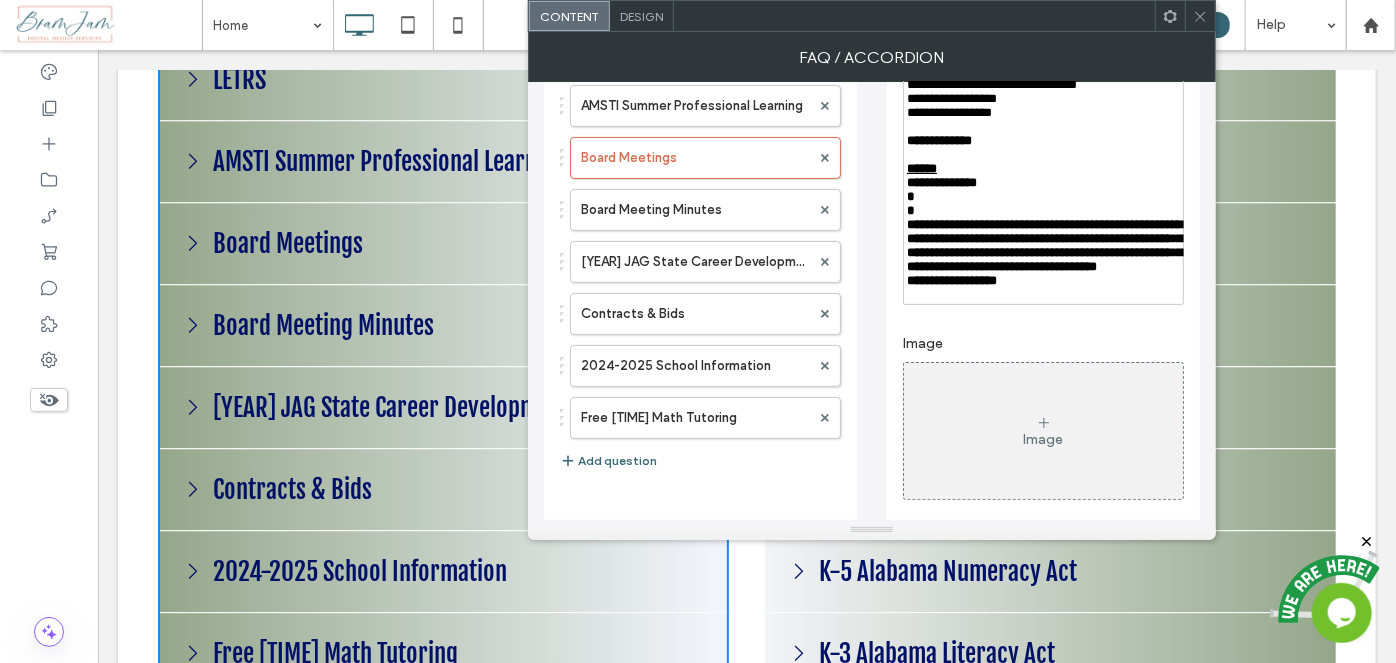 scroll, scrollTop: 181, scrollLeft: 0, axis: vertical 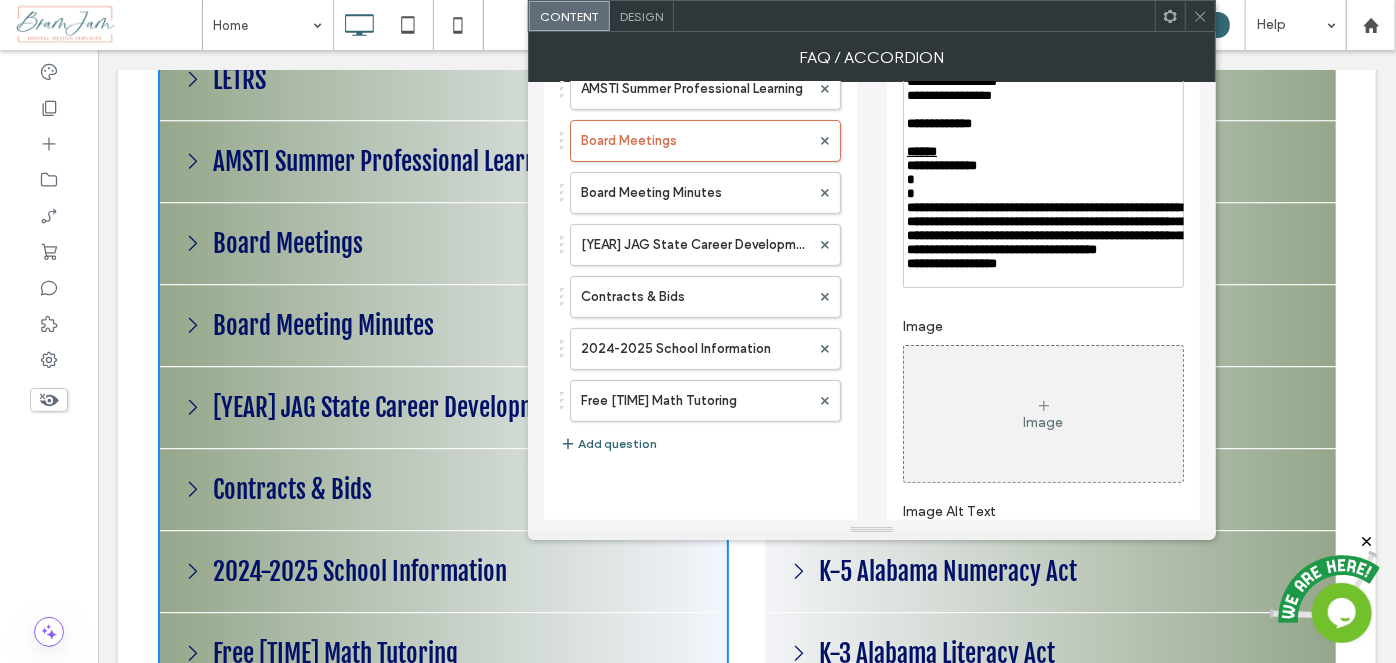 click on "**********" at bounding box center [952, 263] 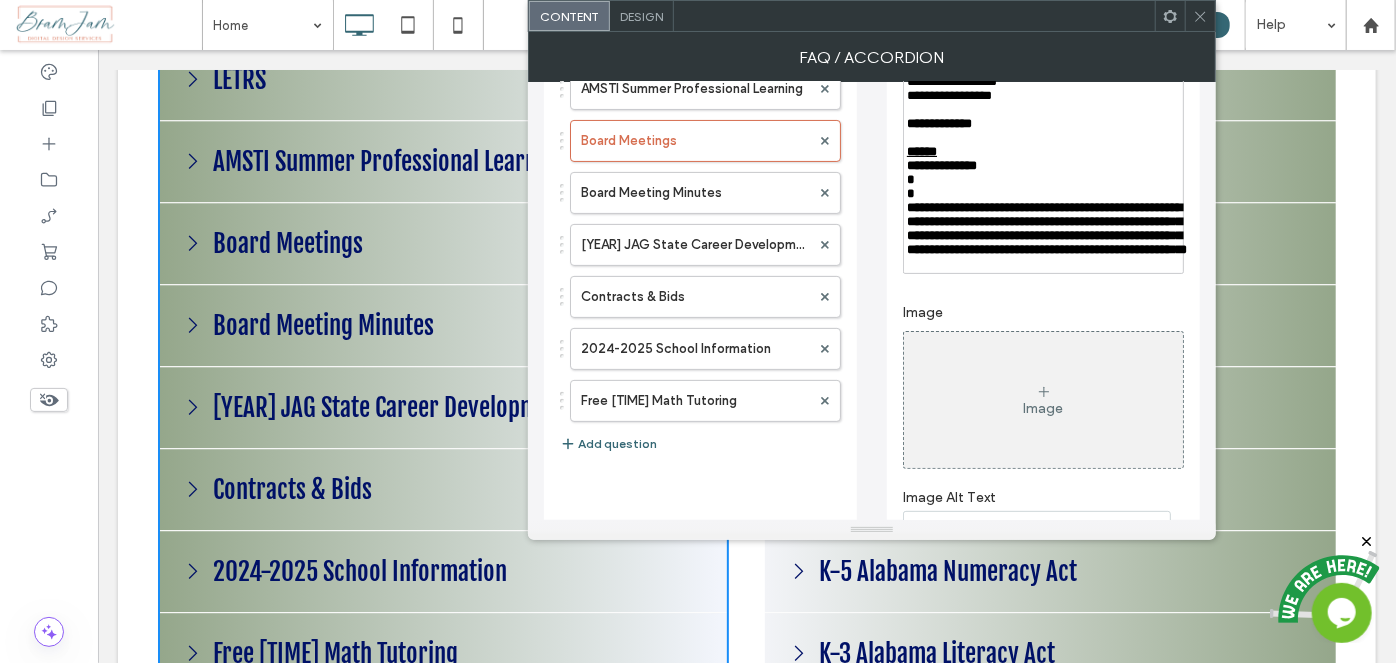 type 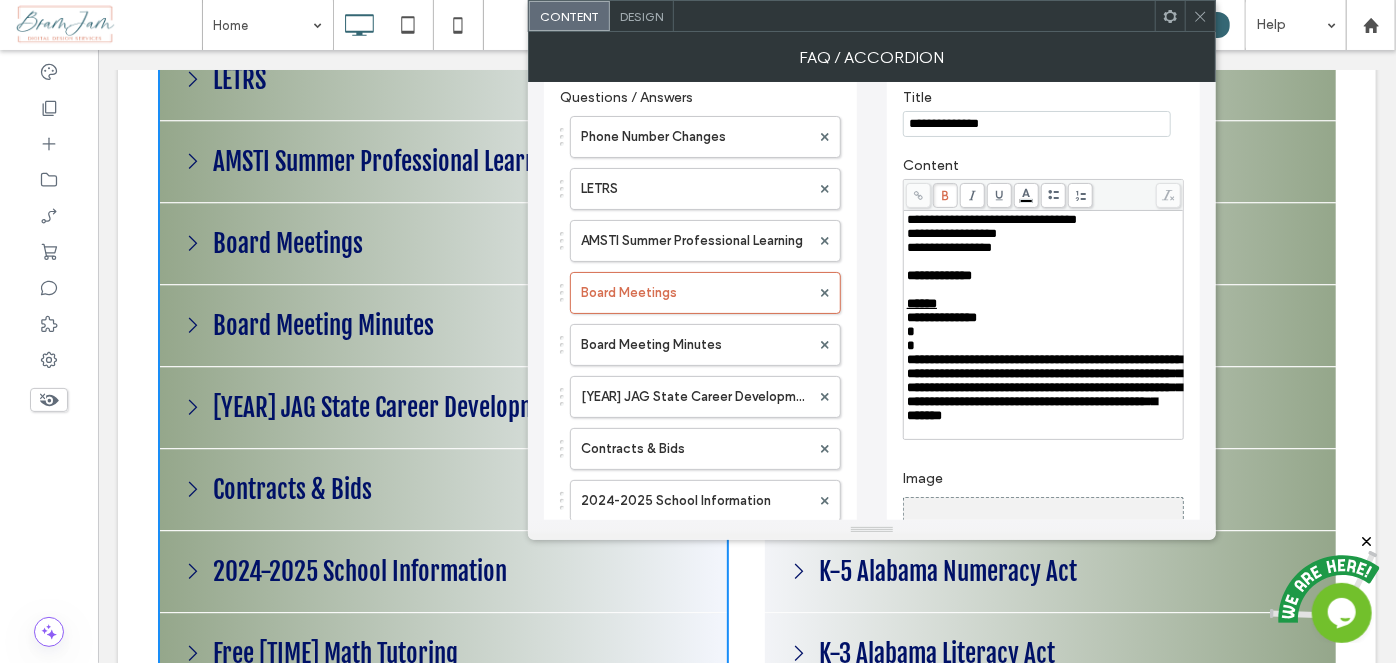 scroll, scrollTop: 0, scrollLeft: 0, axis: both 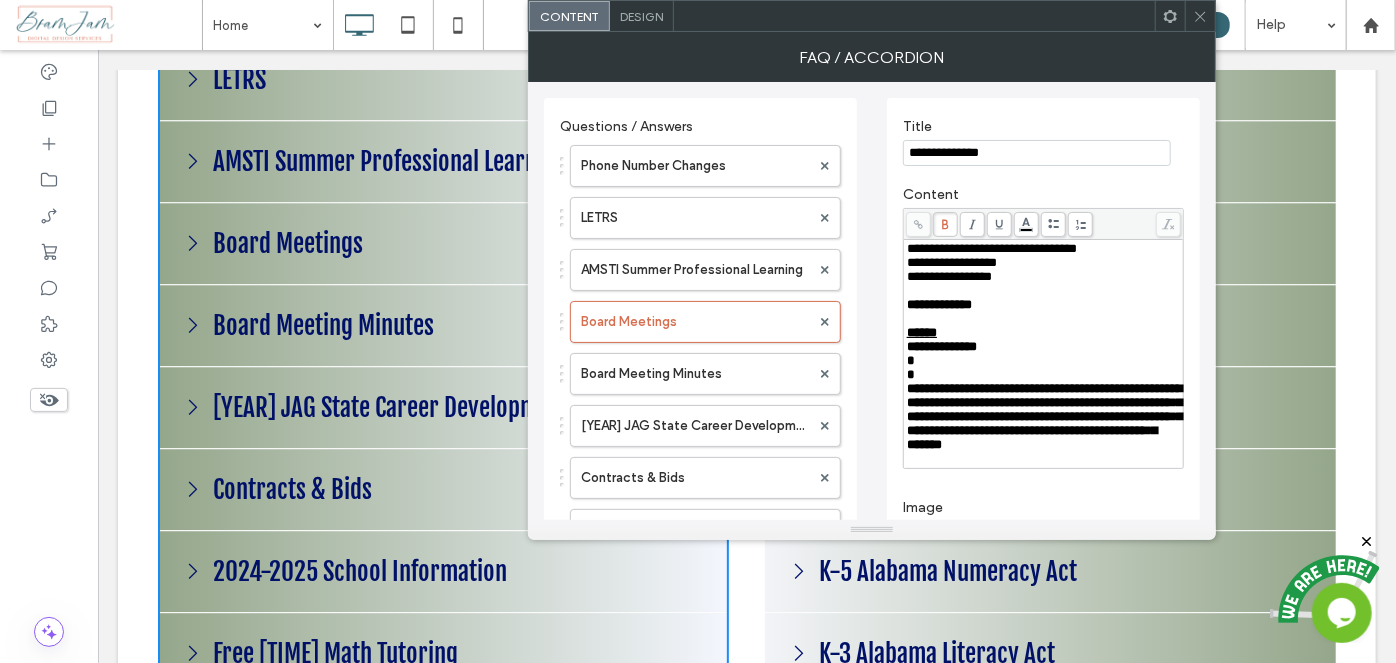 click 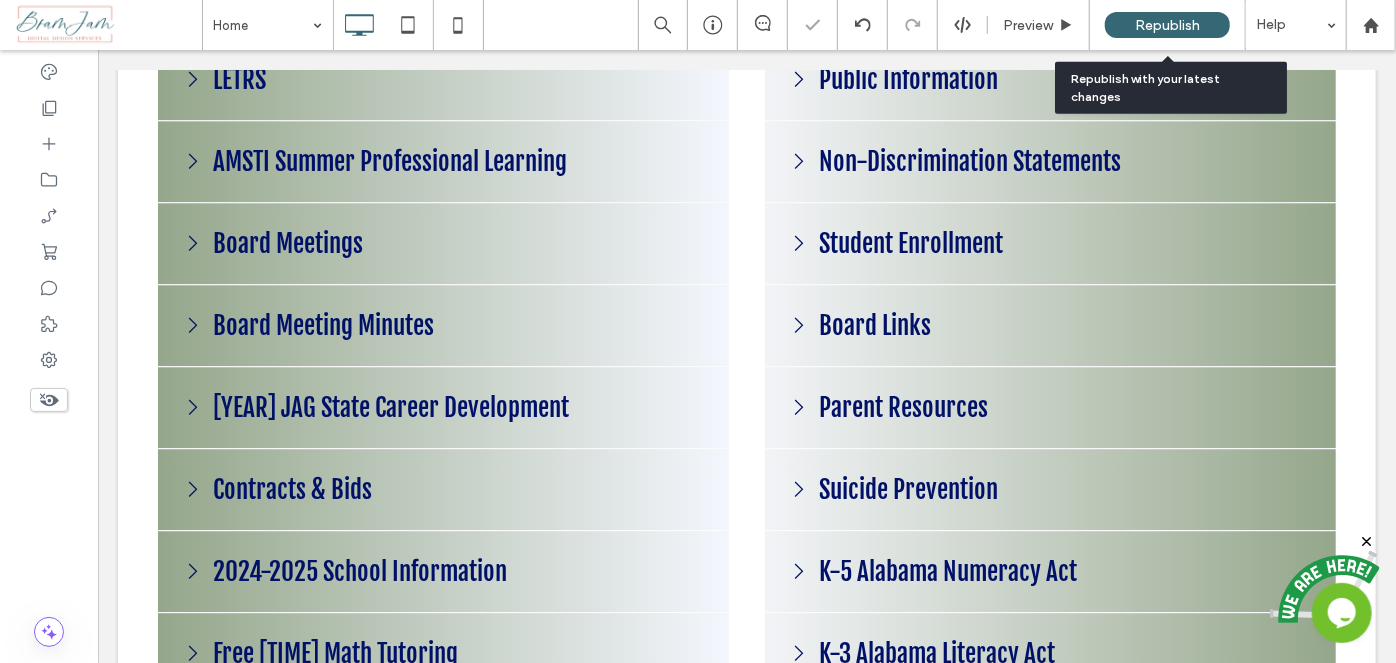 click on "Republish" at bounding box center (1167, 25) 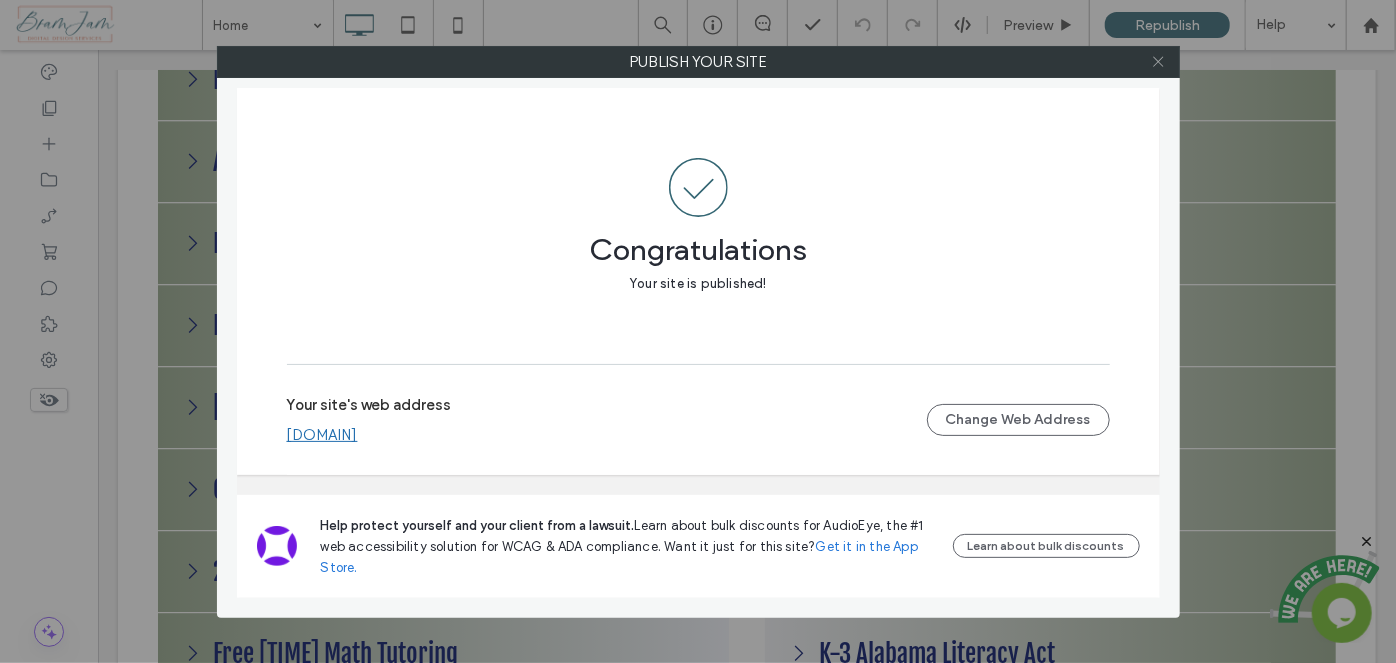 click 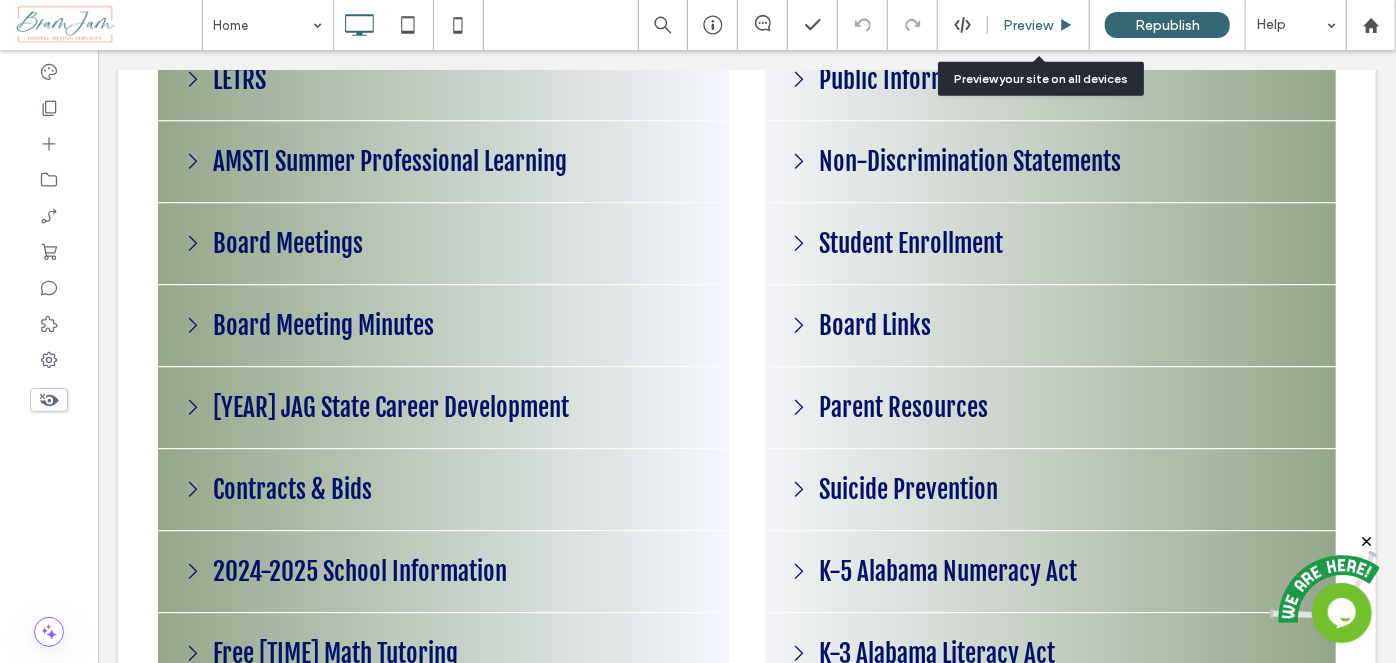 click on "Preview" at bounding box center (1028, 25) 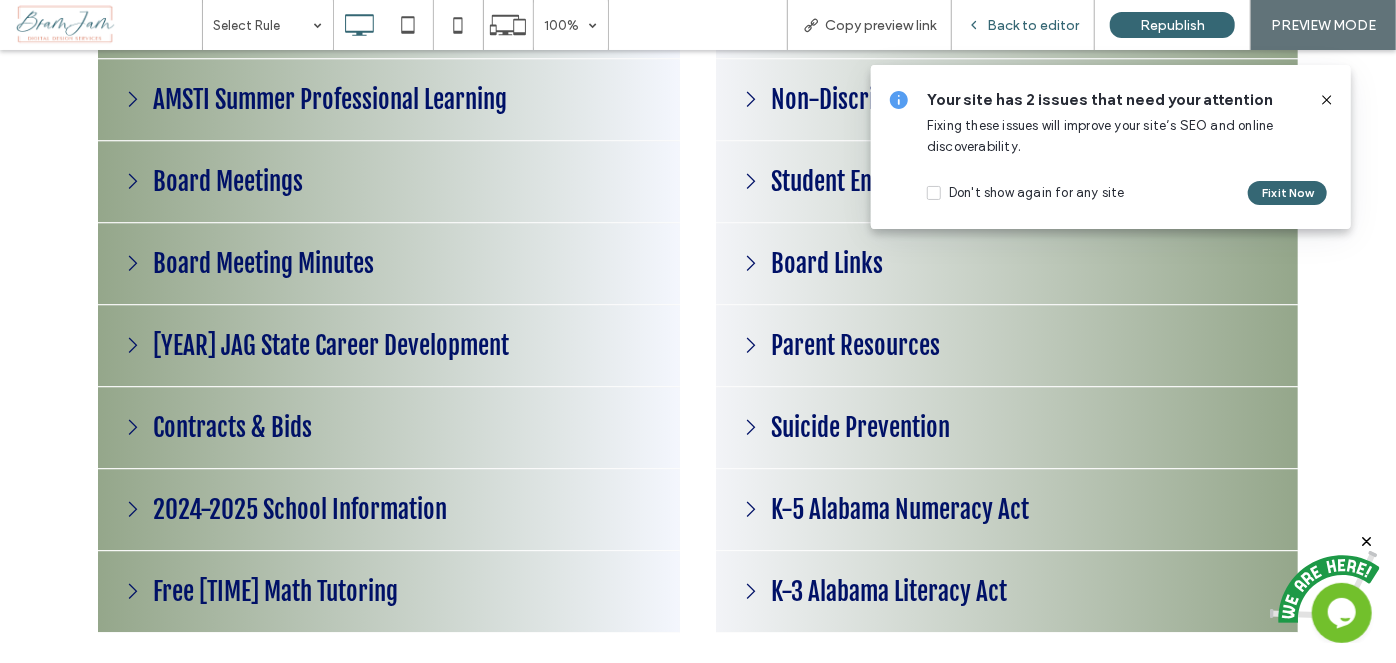 scroll, scrollTop: 2469, scrollLeft: 0, axis: vertical 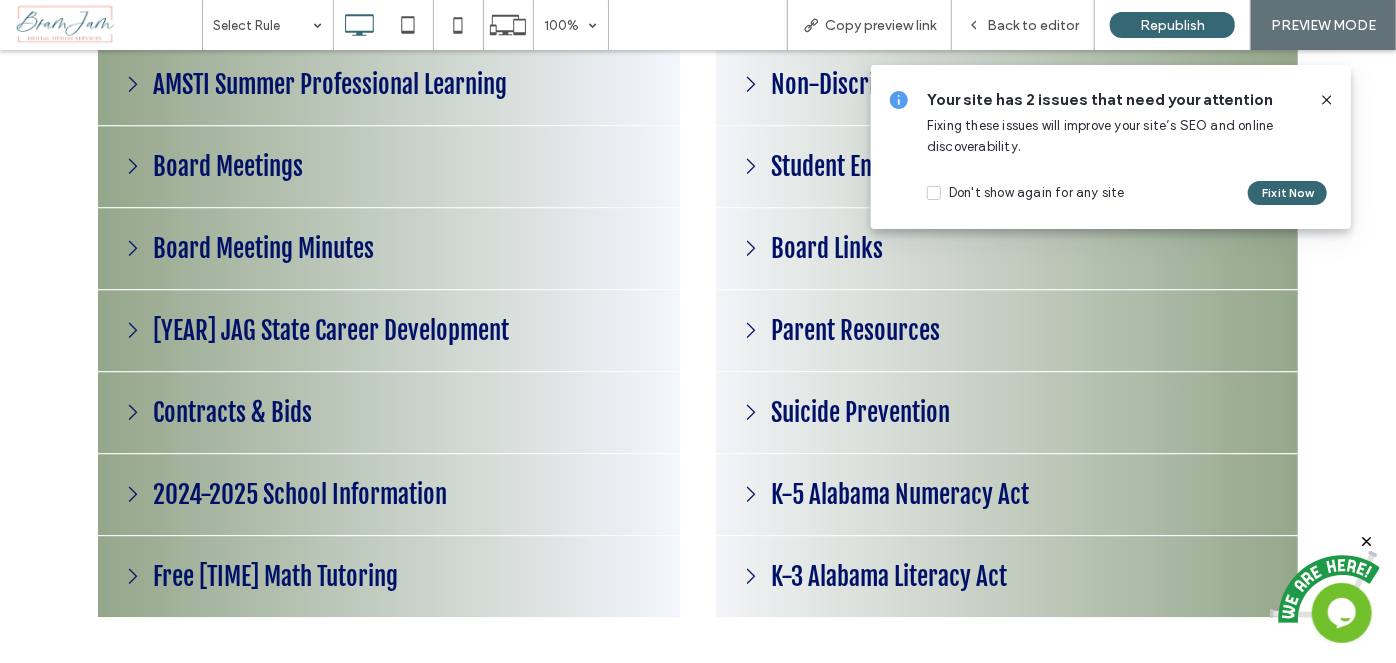 click 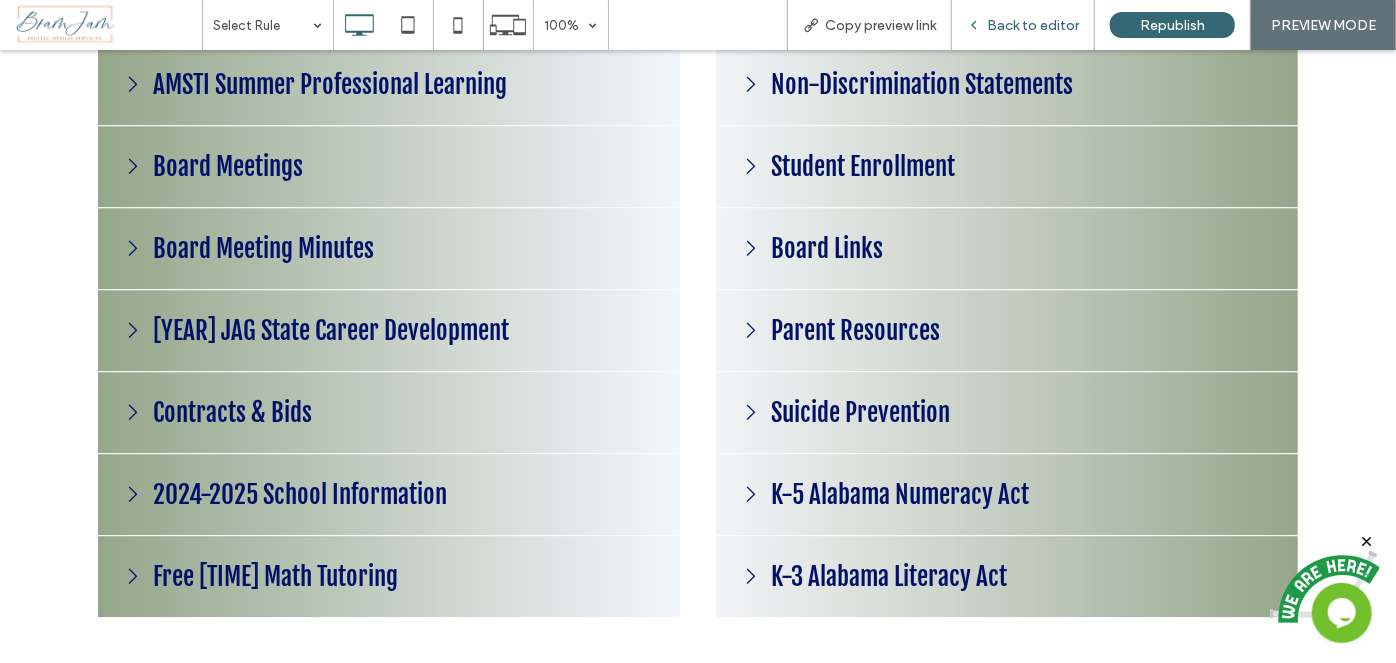 click on "Back to editor" at bounding box center (1033, 25) 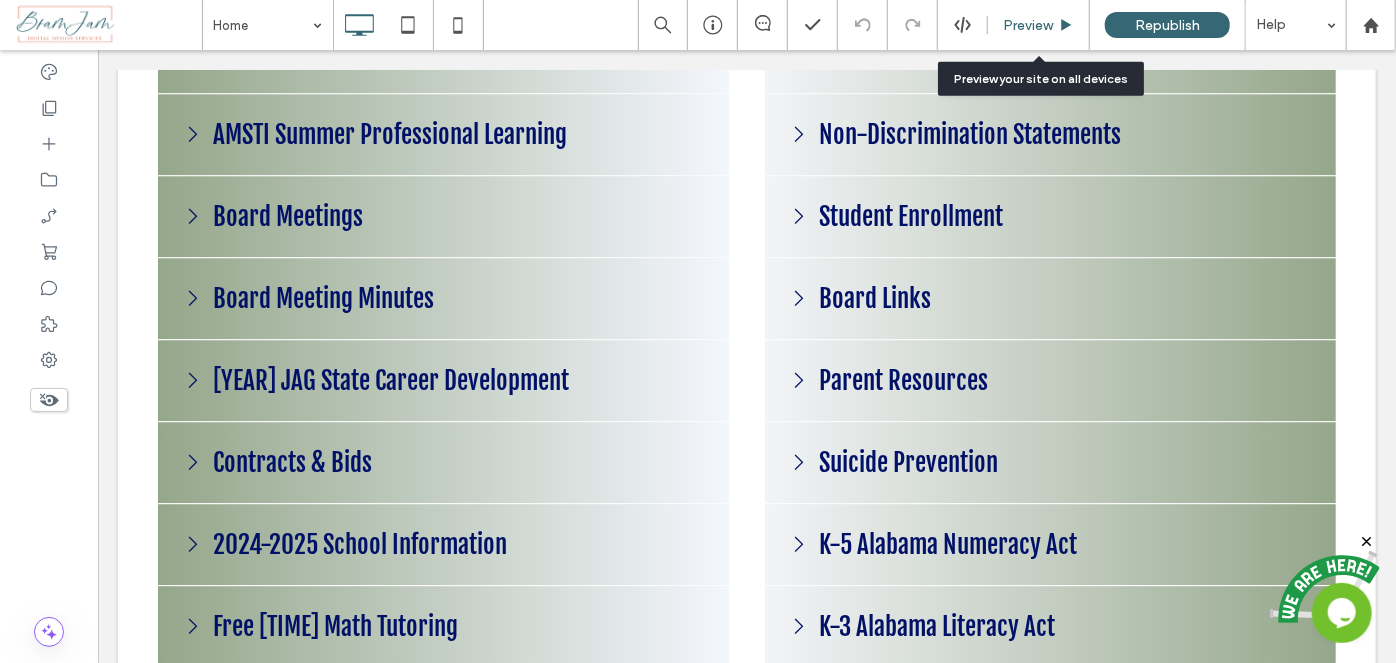 click on "Preview" at bounding box center [1028, 25] 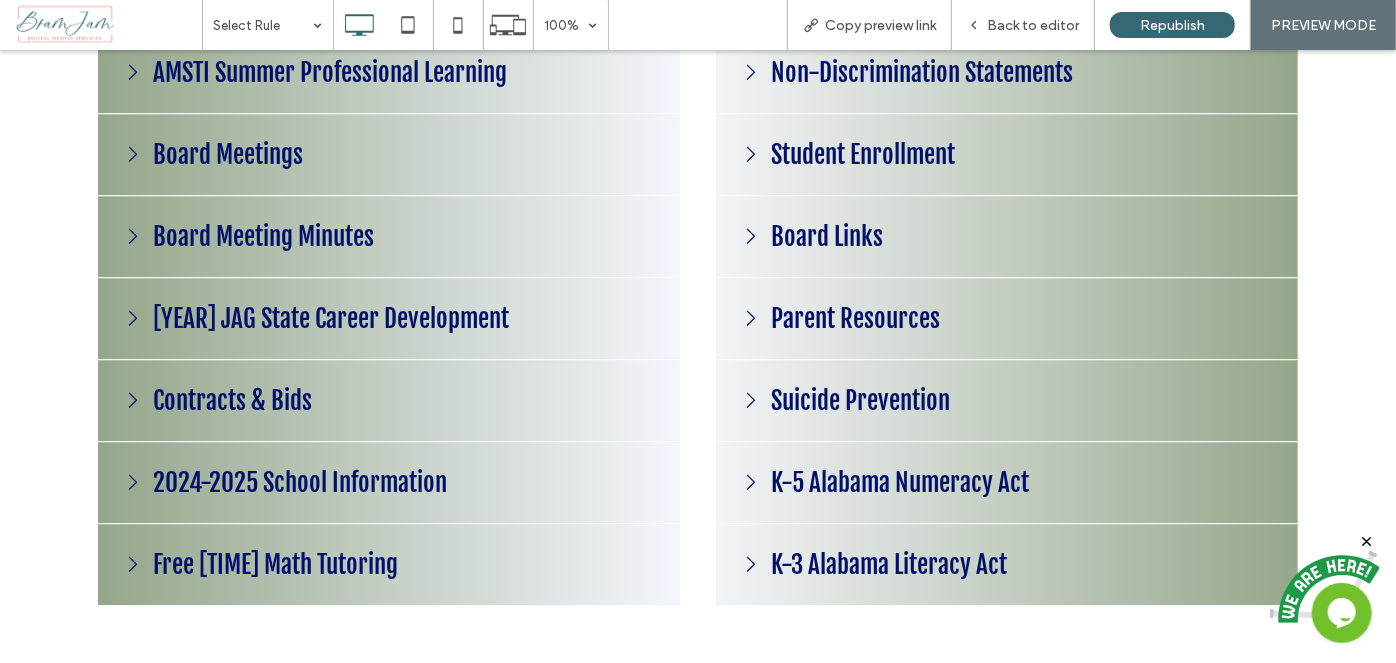 scroll, scrollTop: 2496, scrollLeft: 0, axis: vertical 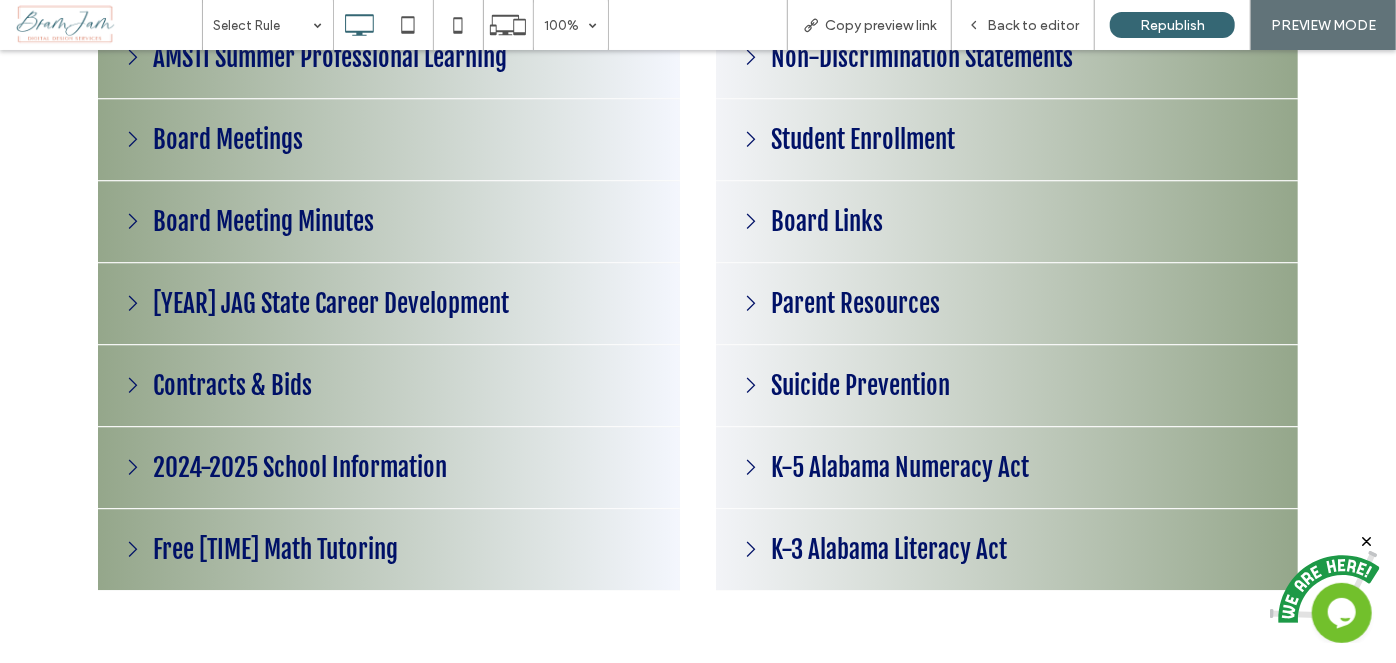 click on "Board Meetings" at bounding box center [228, 138] 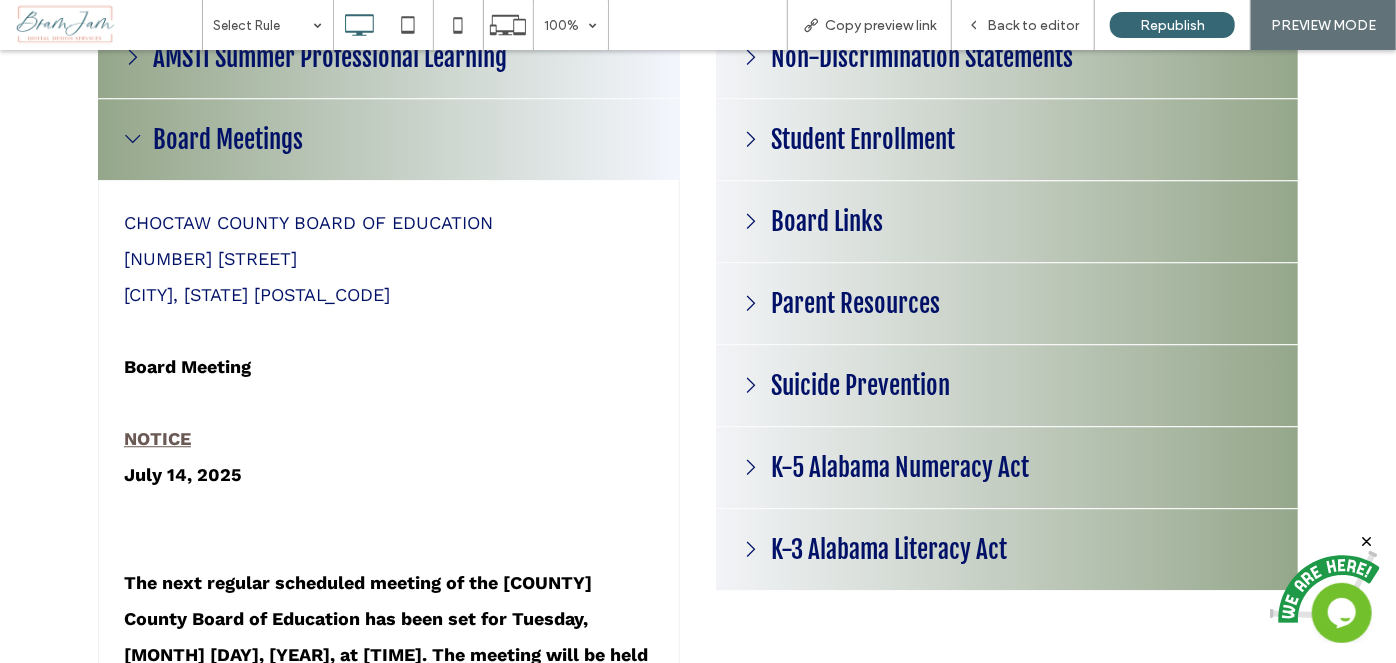 scroll, scrollTop: 2859, scrollLeft: 0, axis: vertical 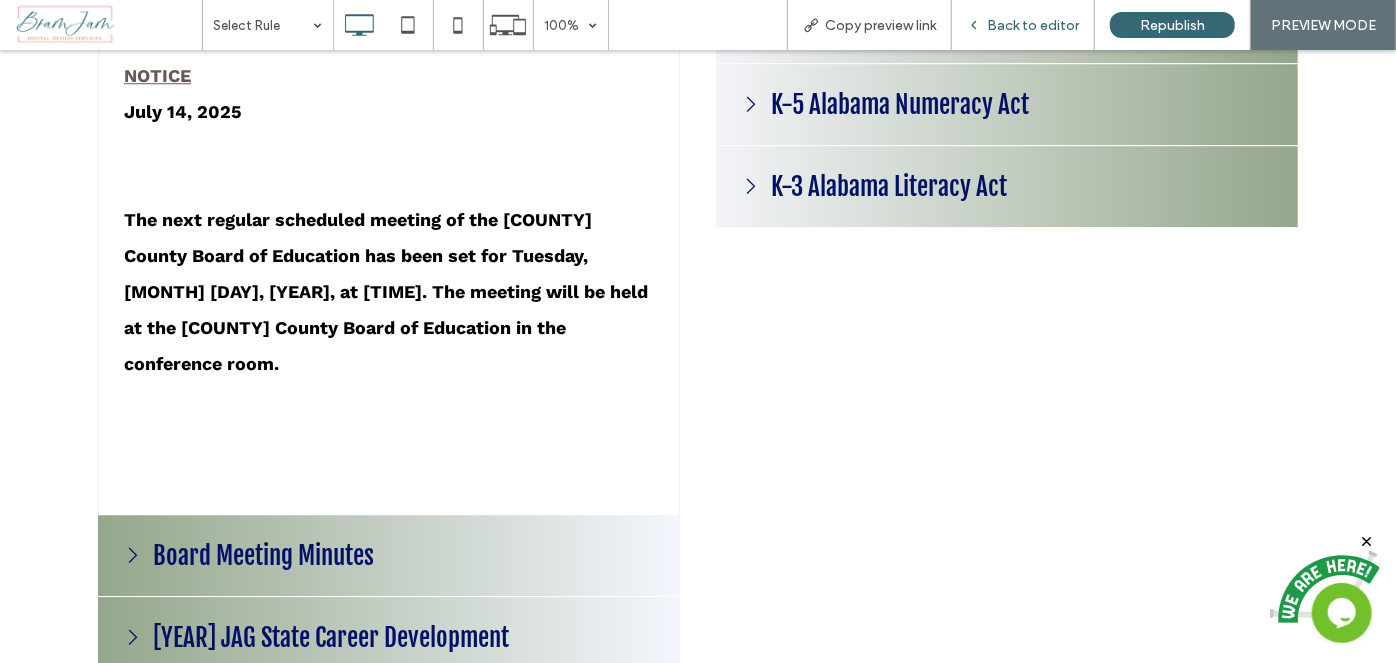 drag, startPoint x: 1024, startPoint y: 32, endPoint x: 266, endPoint y: 161, distance: 768.89856 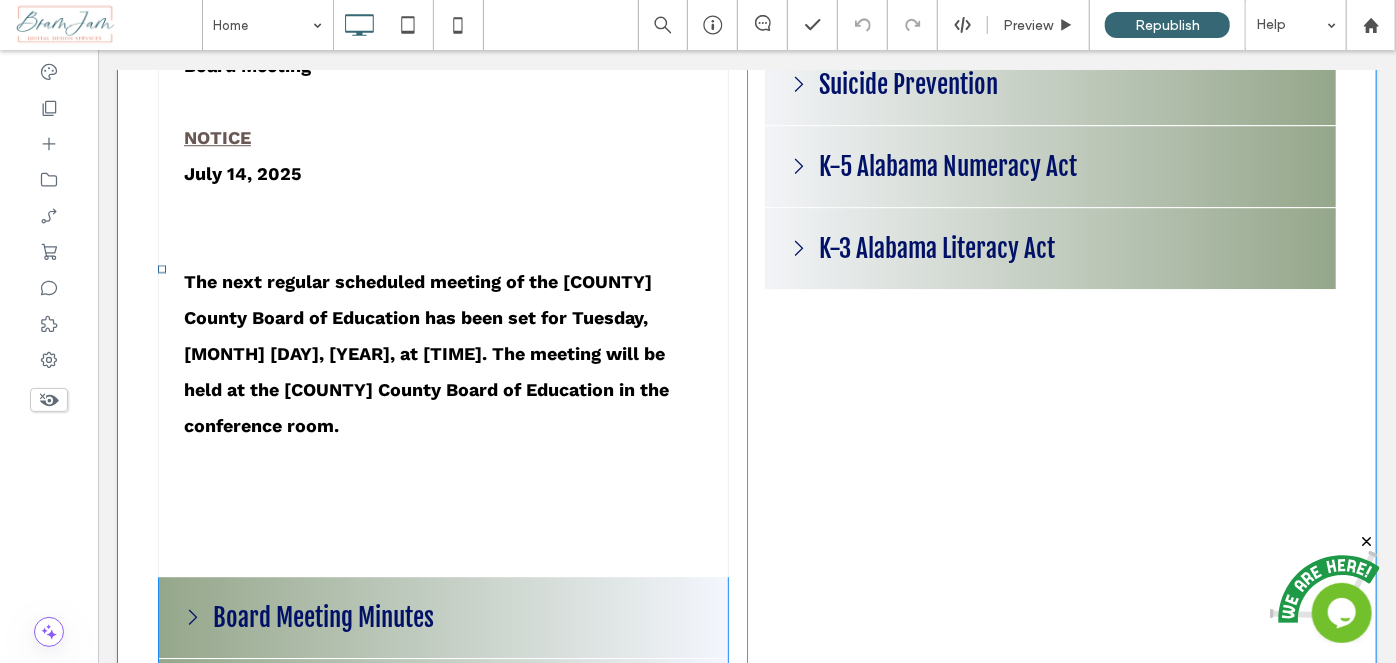 scroll, scrollTop: 2858, scrollLeft: 0, axis: vertical 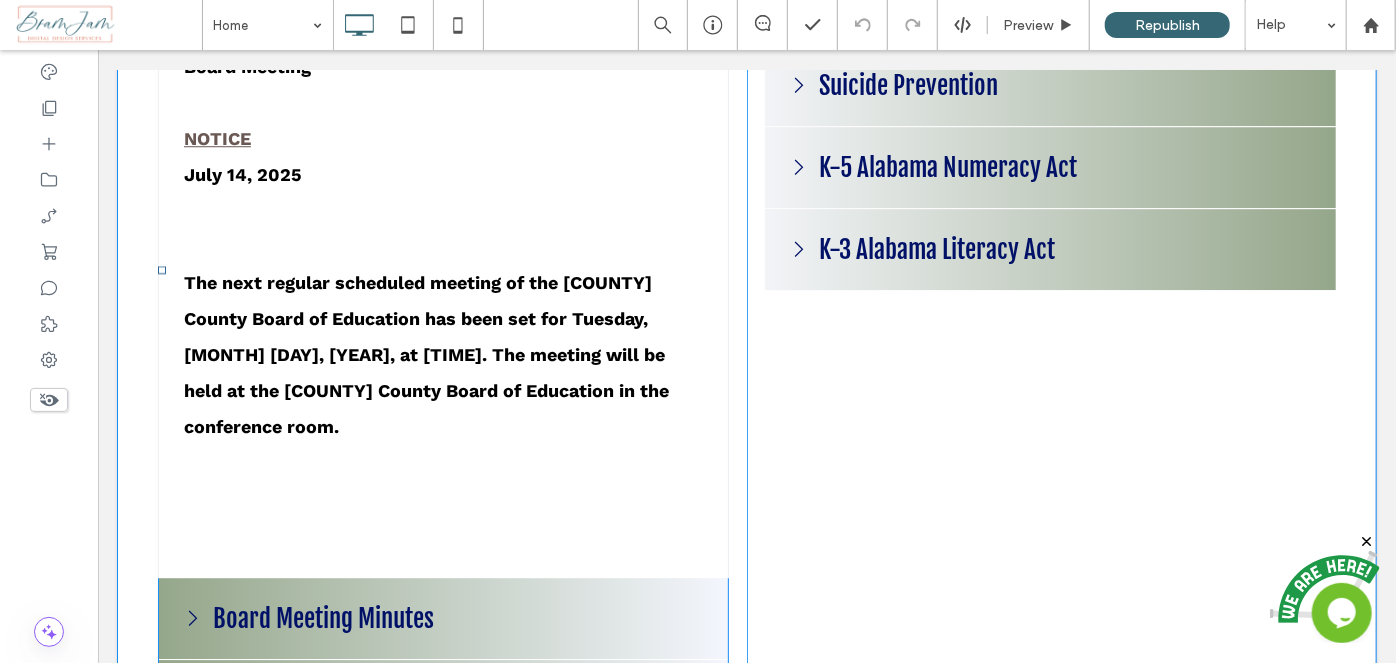 click at bounding box center [442, 269] 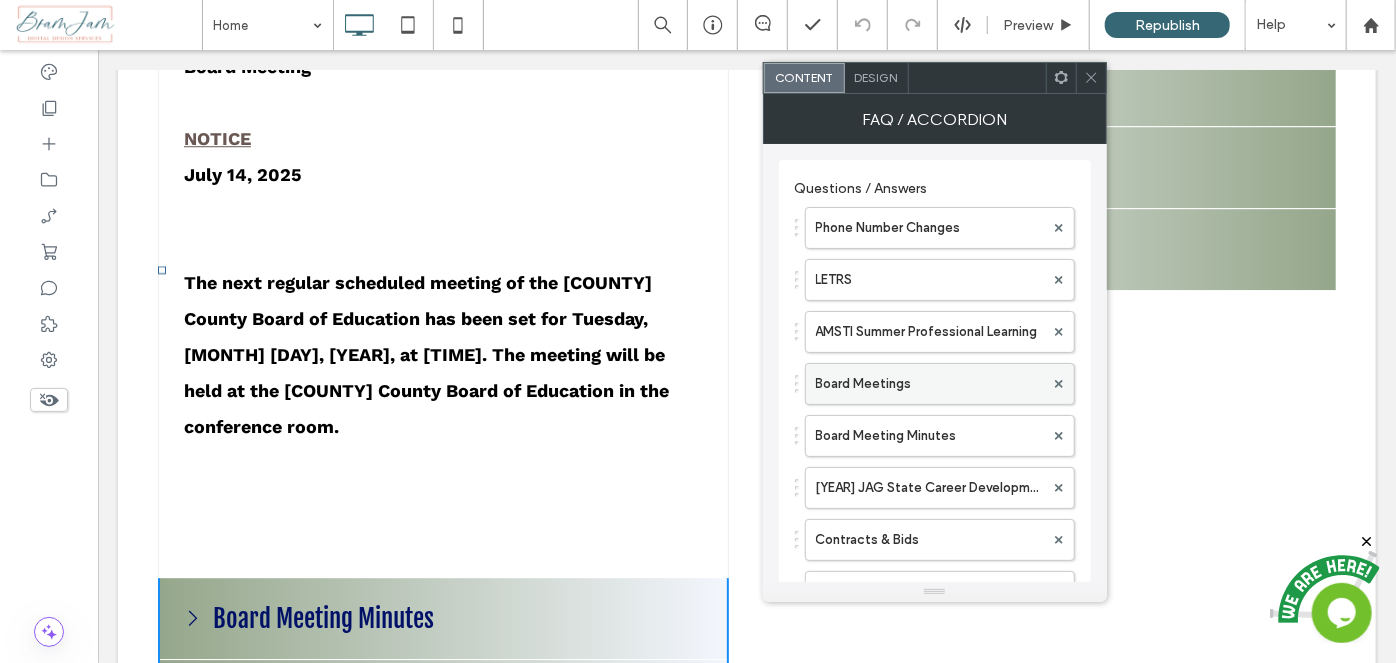 click on "Board Meetings" at bounding box center (930, 384) 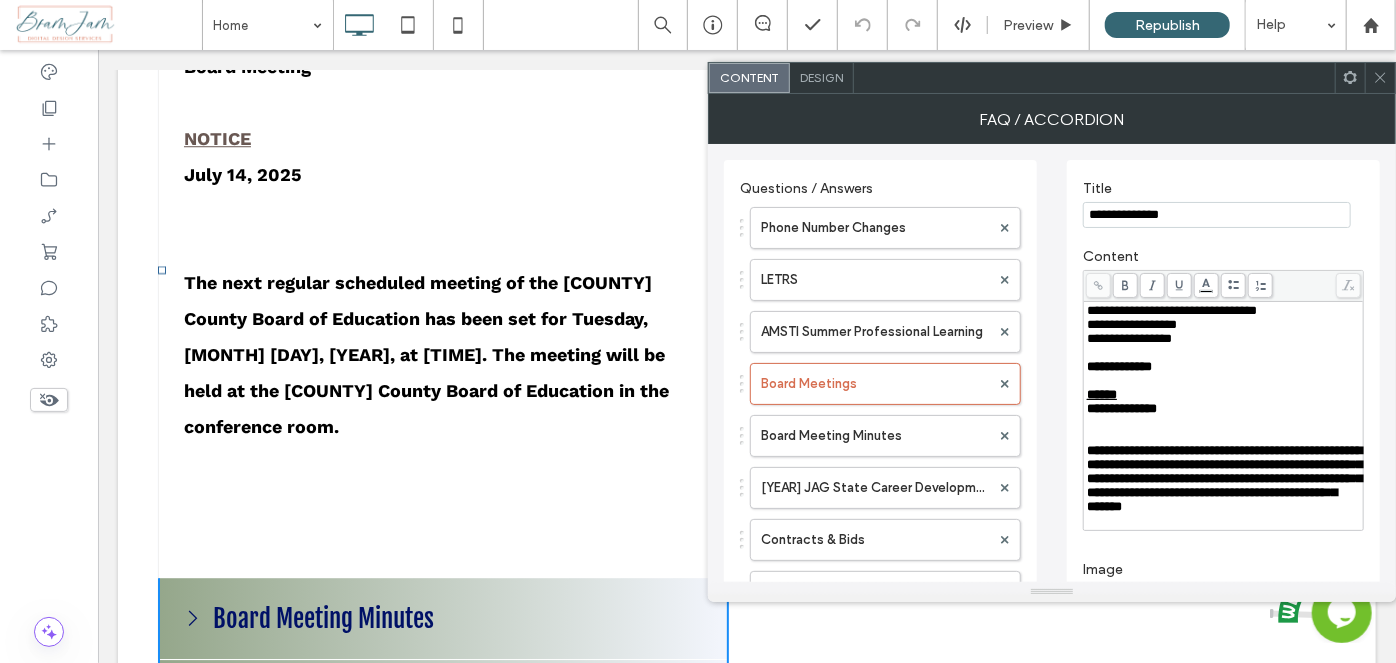 click at bounding box center [1224, 437] 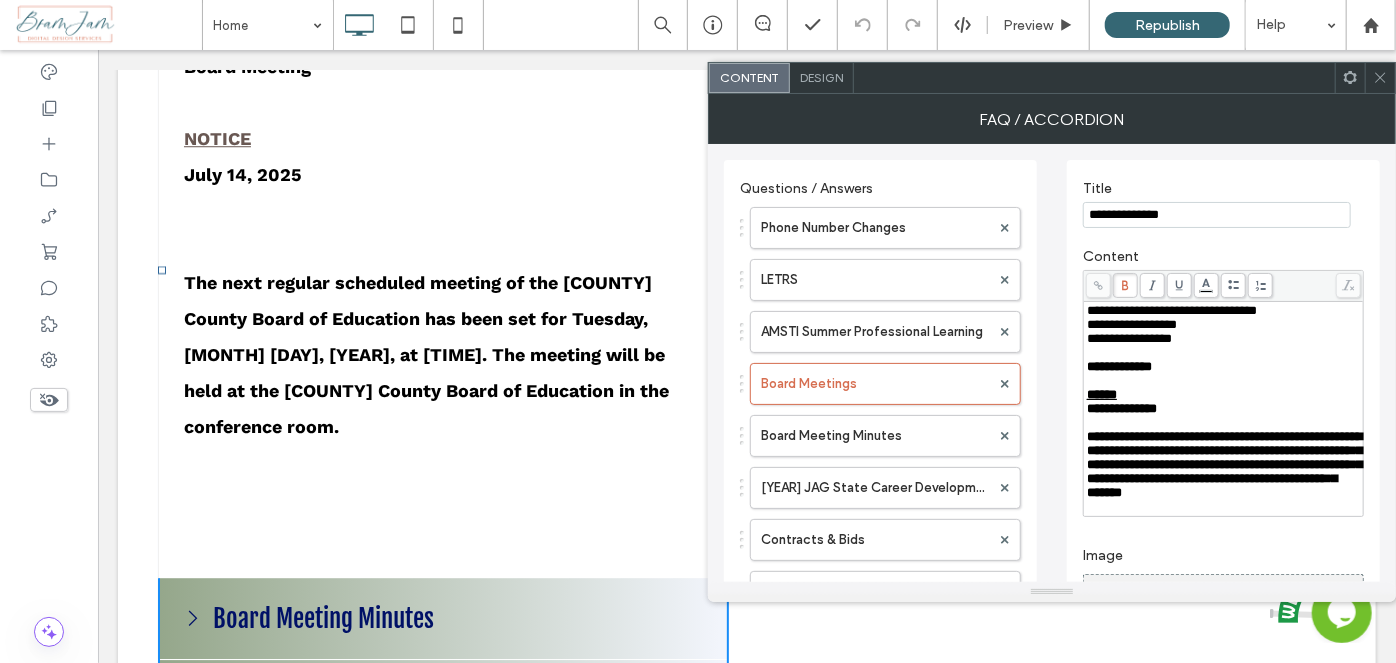 click on "FAQ / Accordion" at bounding box center (1052, 119) 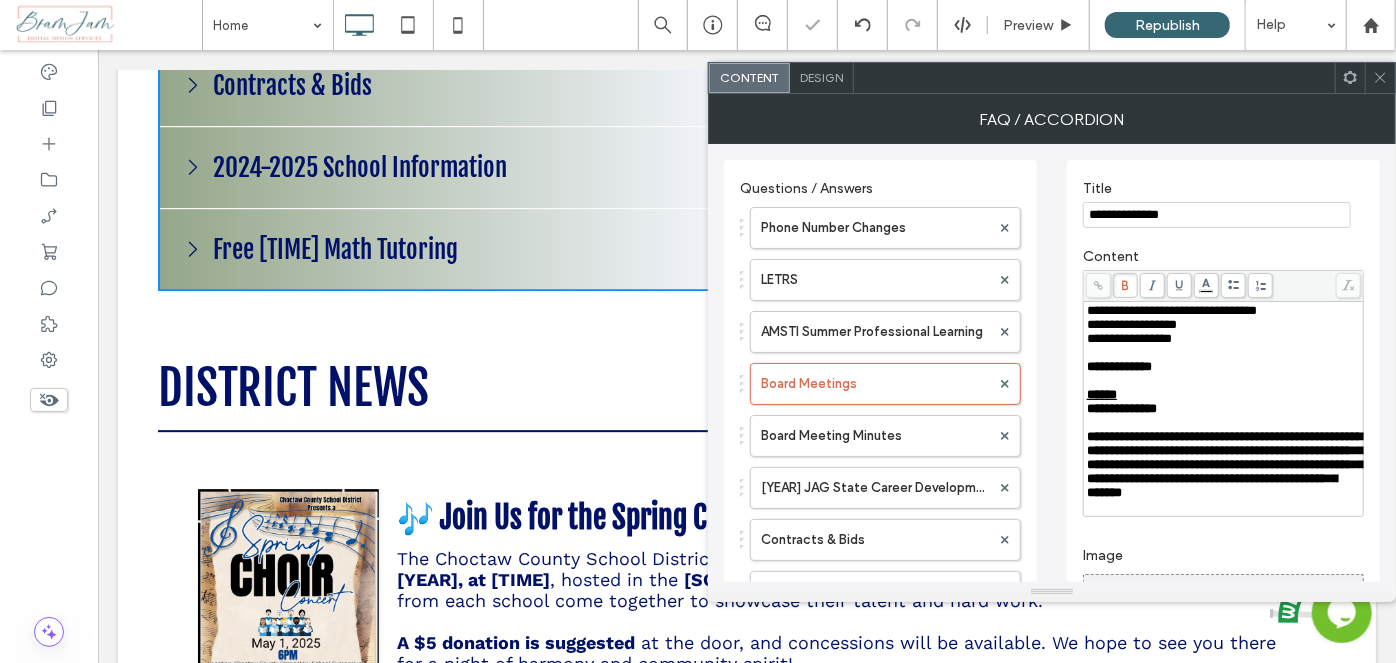 click 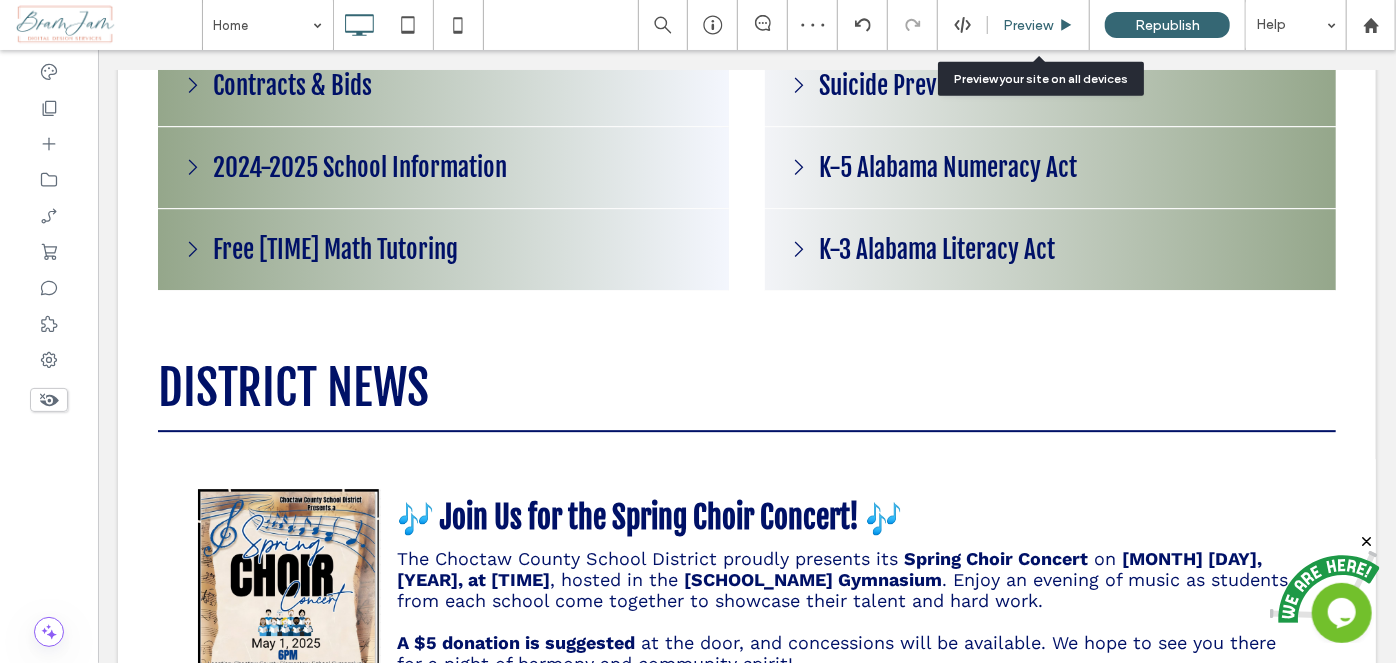 click on "Preview" at bounding box center (1028, 25) 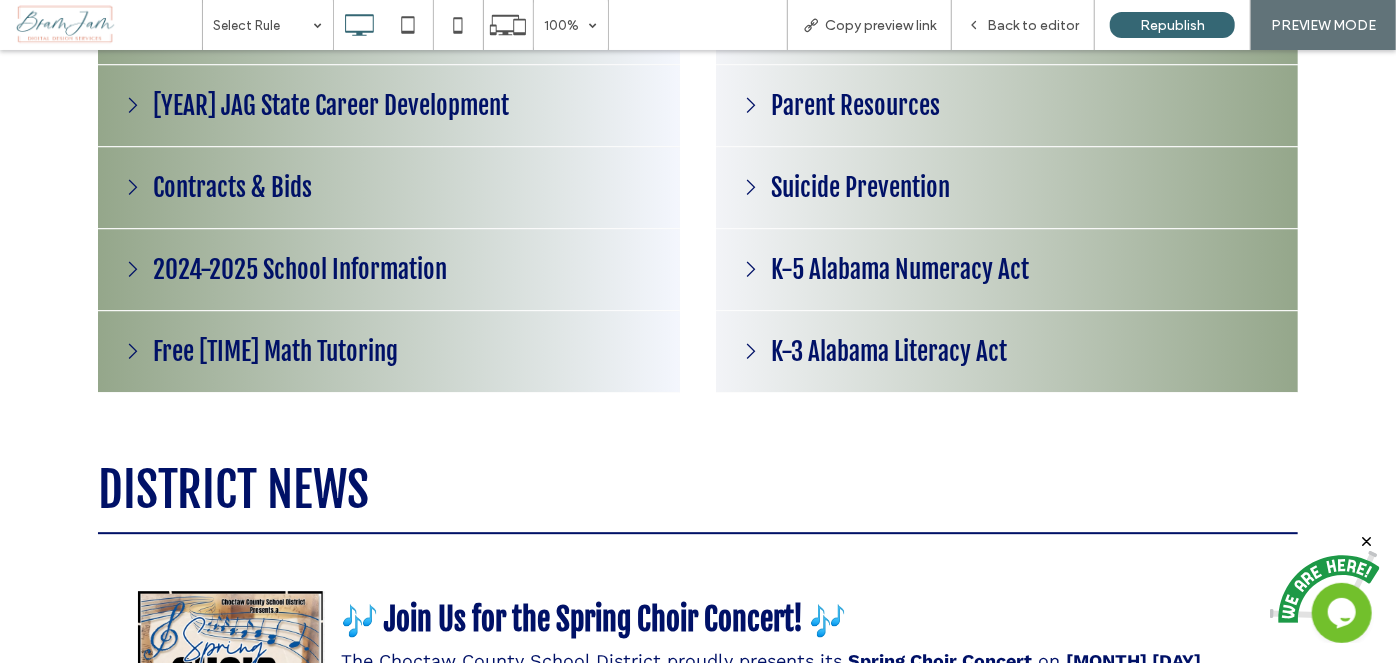 scroll, scrollTop: 2509, scrollLeft: 0, axis: vertical 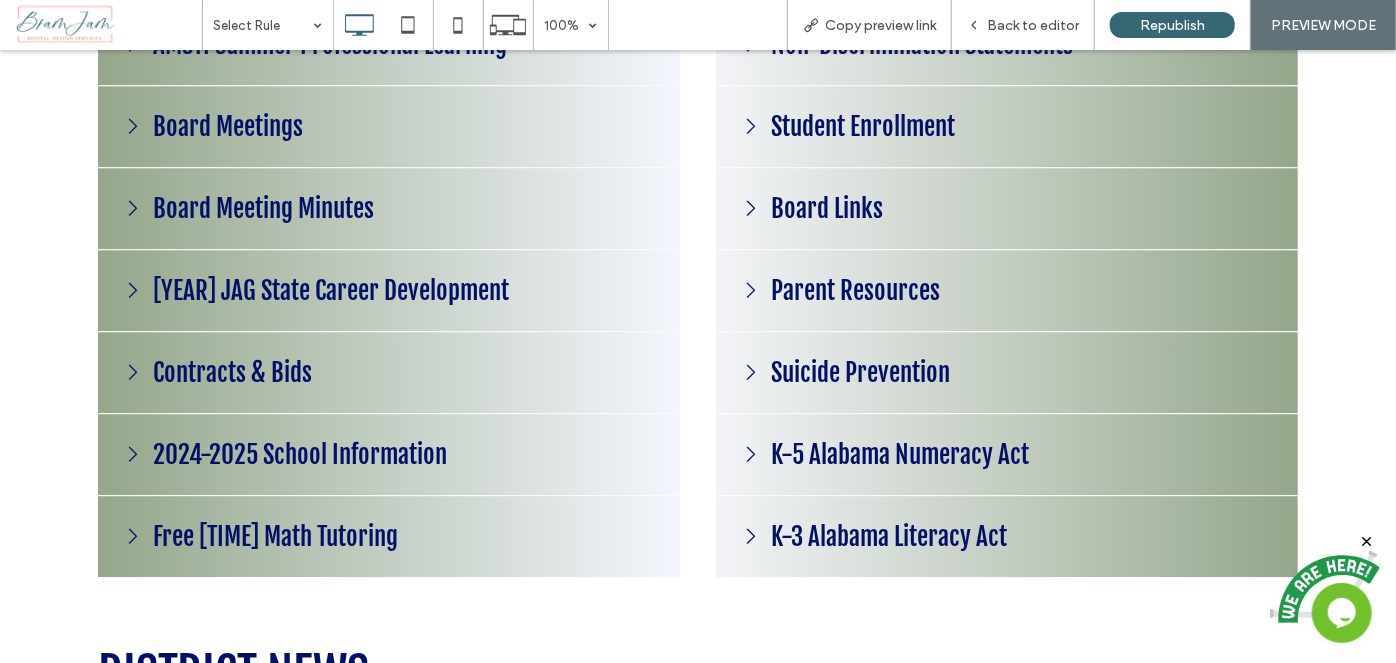 click on "Board Meetings" at bounding box center (228, 125) 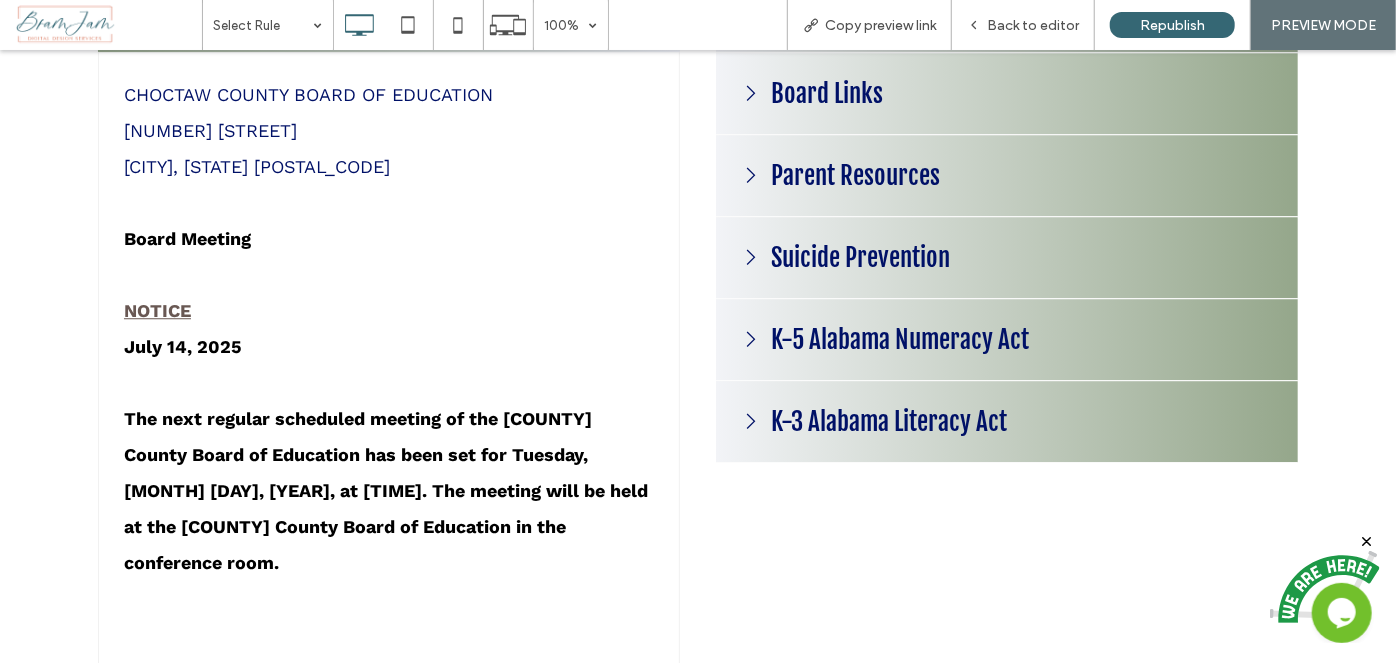 scroll, scrollTop: 2782, scrollLeft: 0, axis: vertical 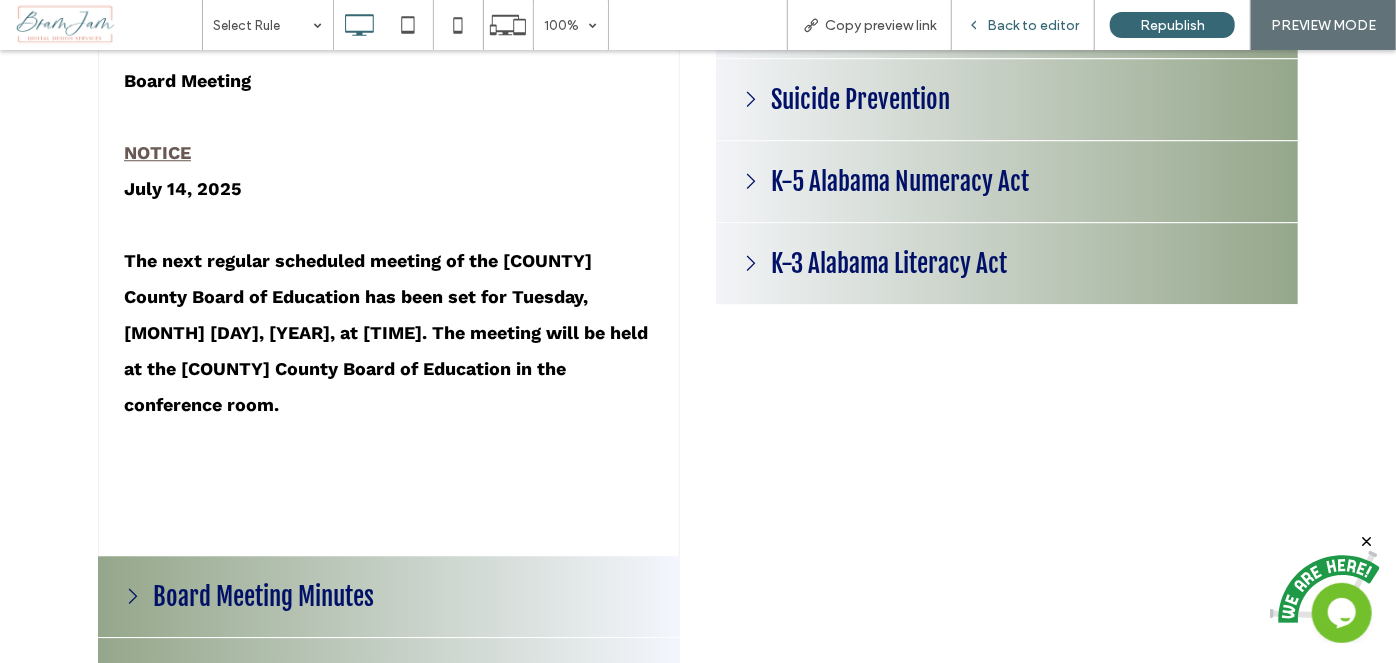 click on "Back to editor" at bounding box center [1033, 25] 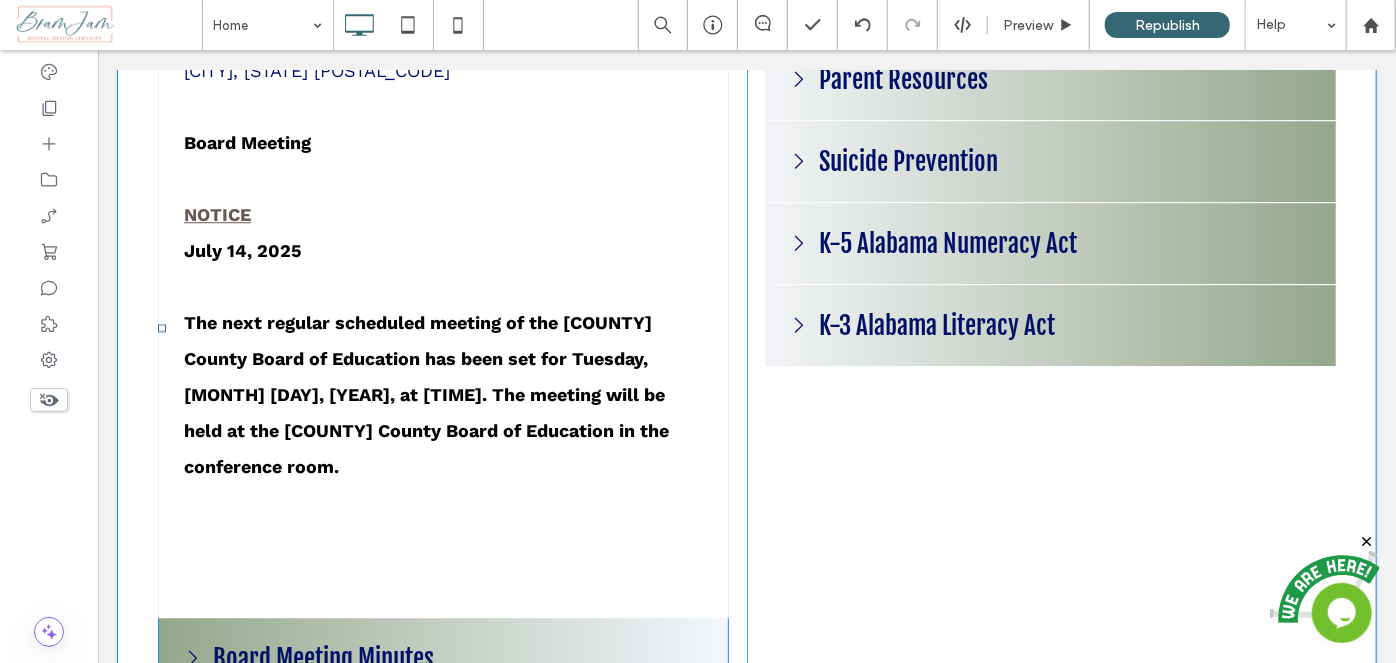 scroll, scrollTop: 2781, scrollLeft: 0, axis: vertical 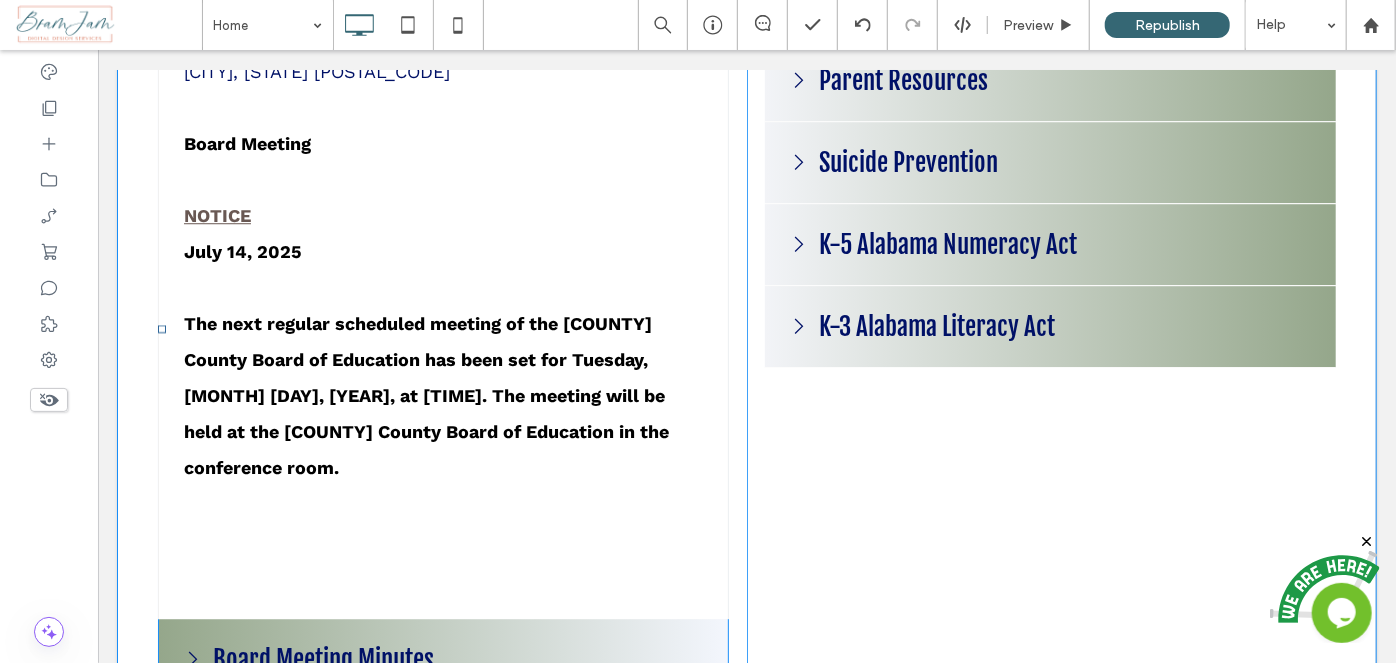click at bounding box center [442, 328] 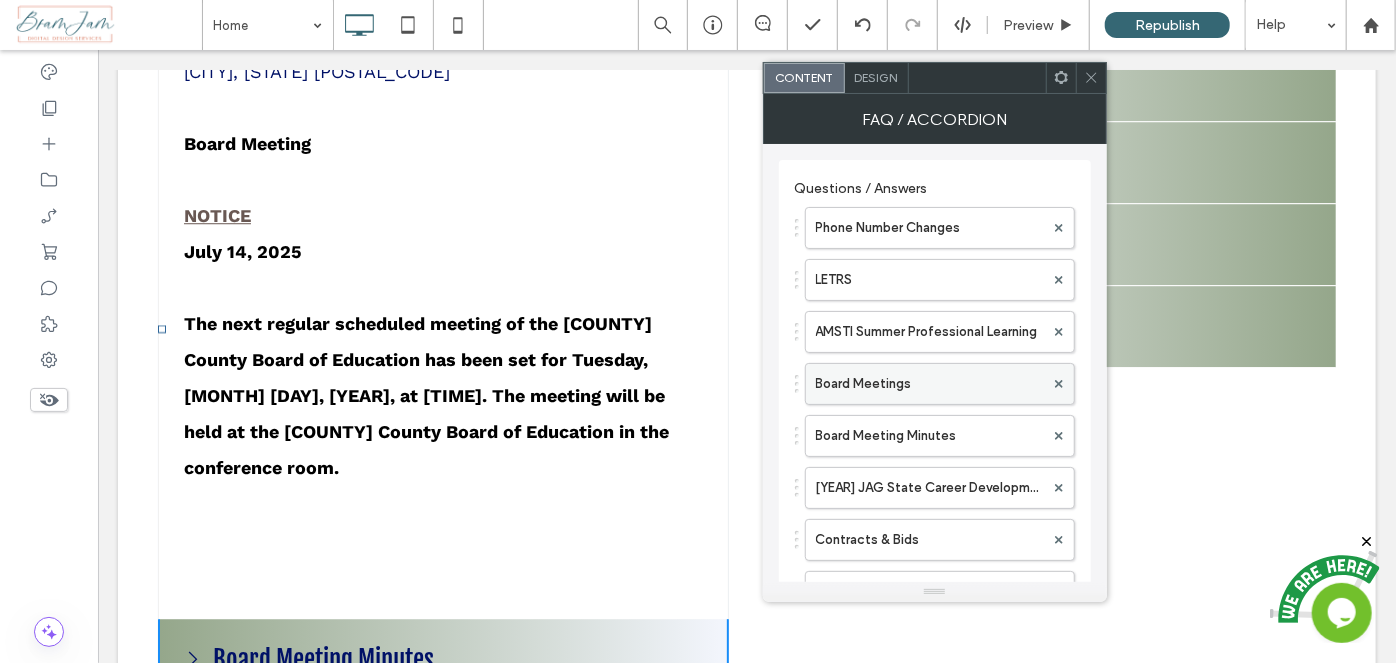 click on "Board Meetings" at bounding box center [930, 384] 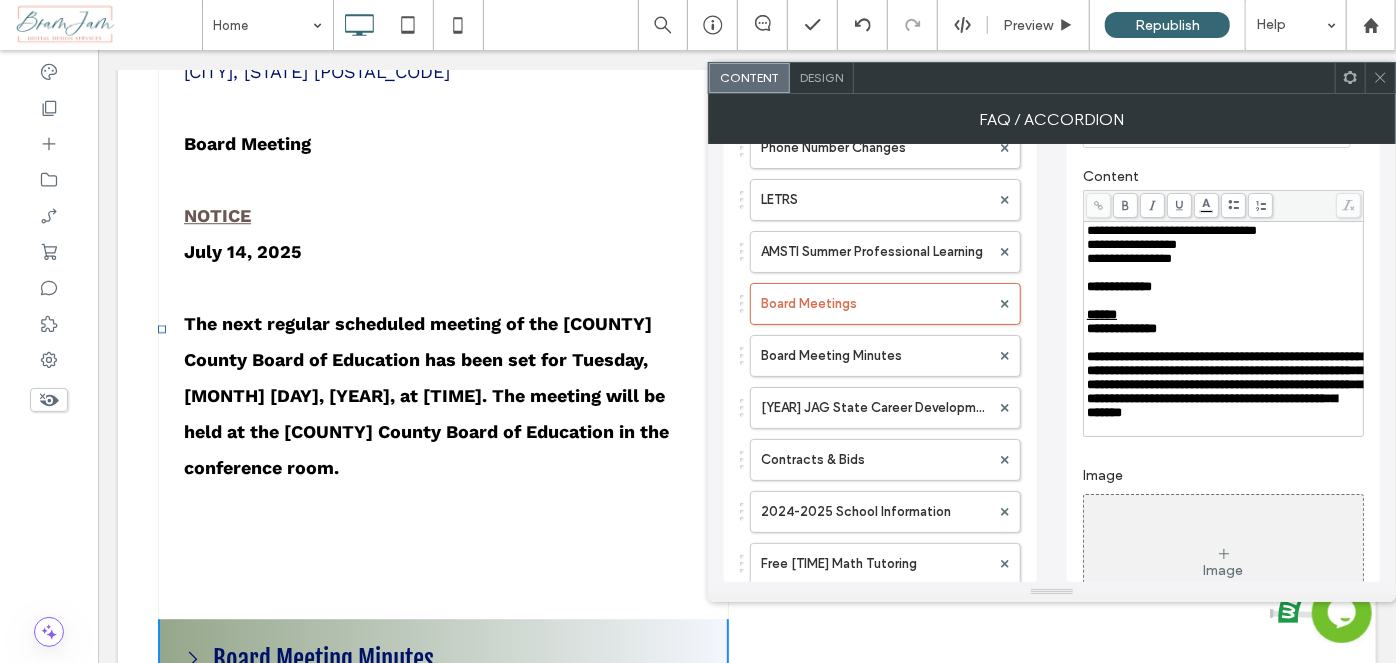 scroll, scrollTop: 181, scrollLeft: 0, axis: vertical 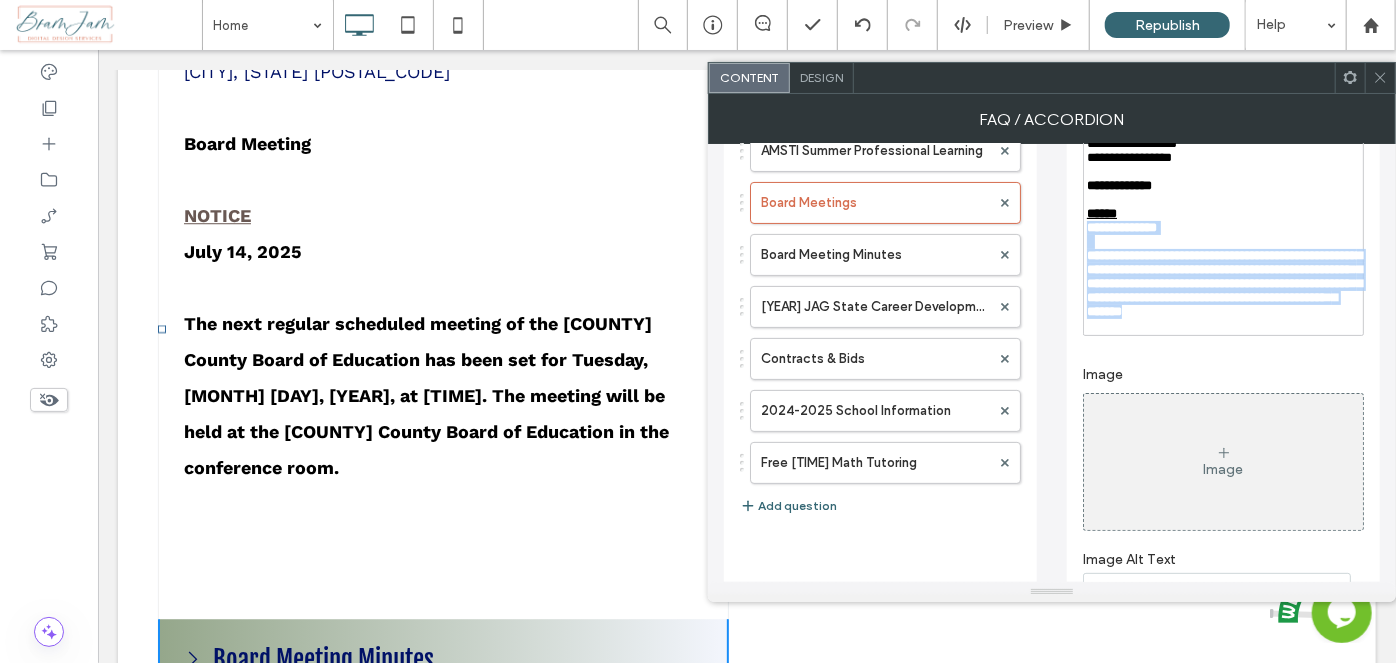drag, startPoint x: 1224, startPoint y: 372, endPoint x: 1057, endPoint y: 261, distance: 200.5243 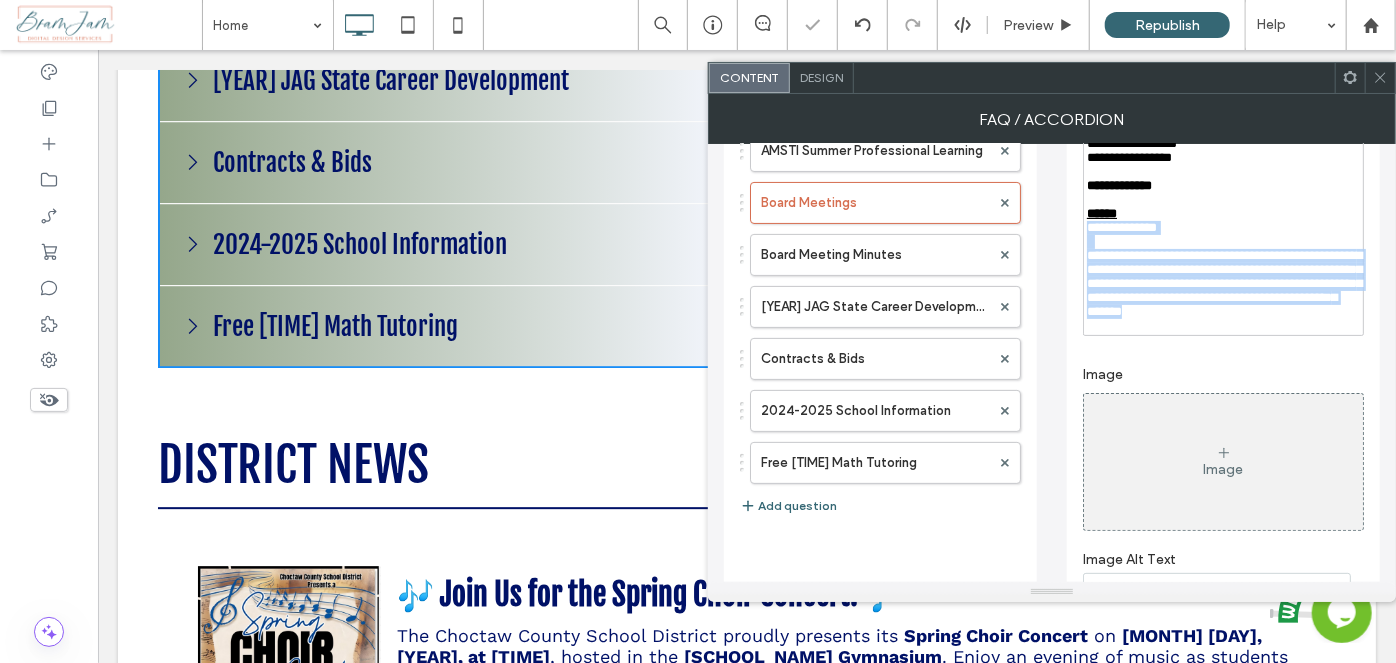 click on "**********" at bounding box center (1224, 228) 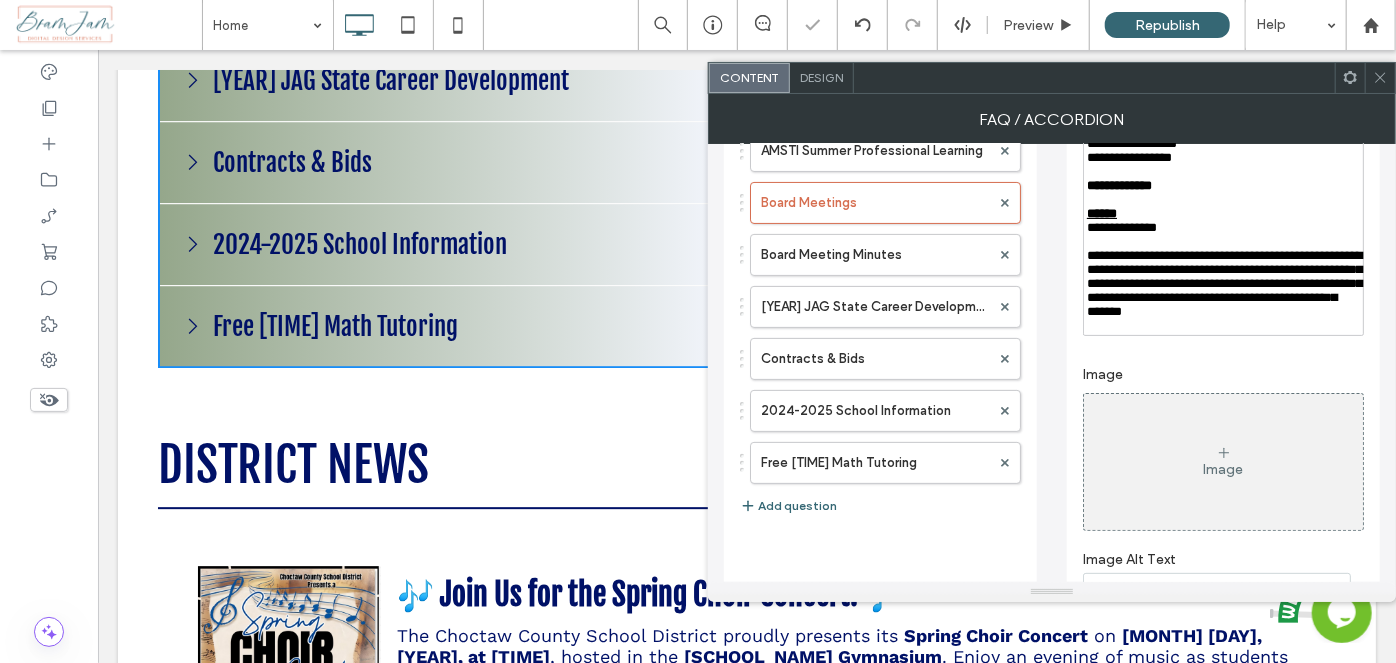 click at bounding box center [1380, 78] 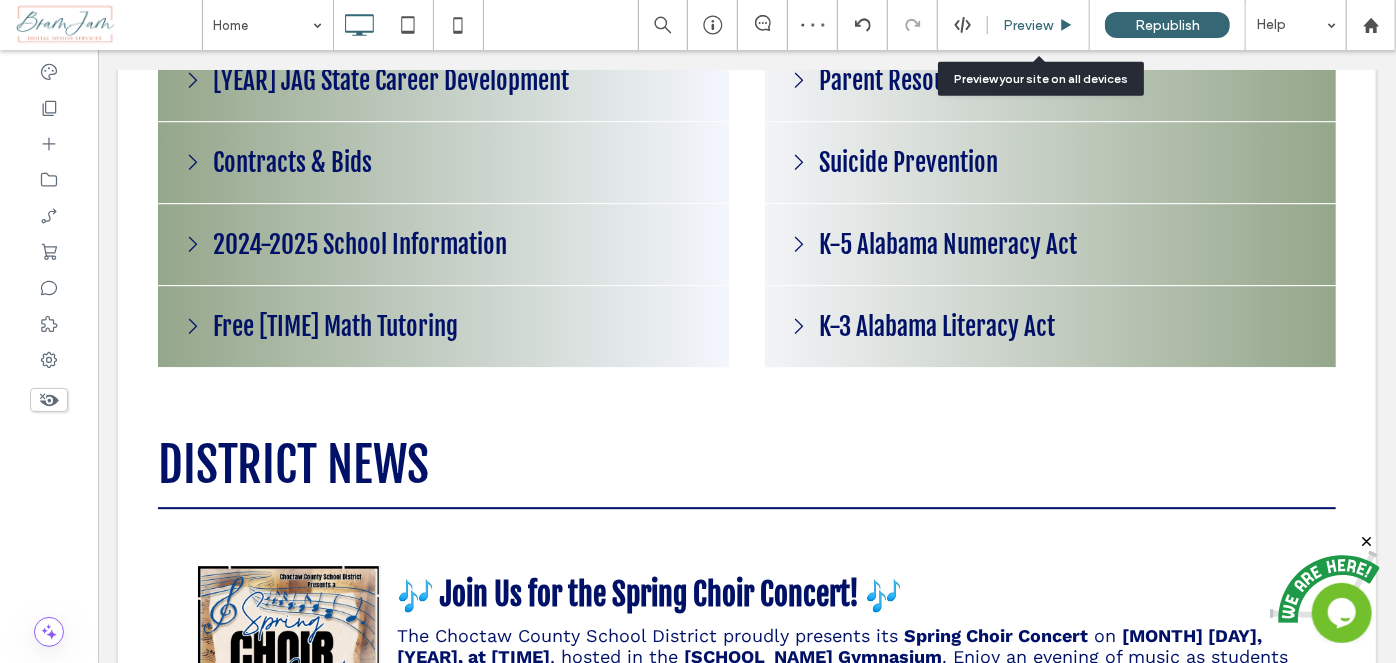 click on "Preview" at bounding box center (1039, 25) 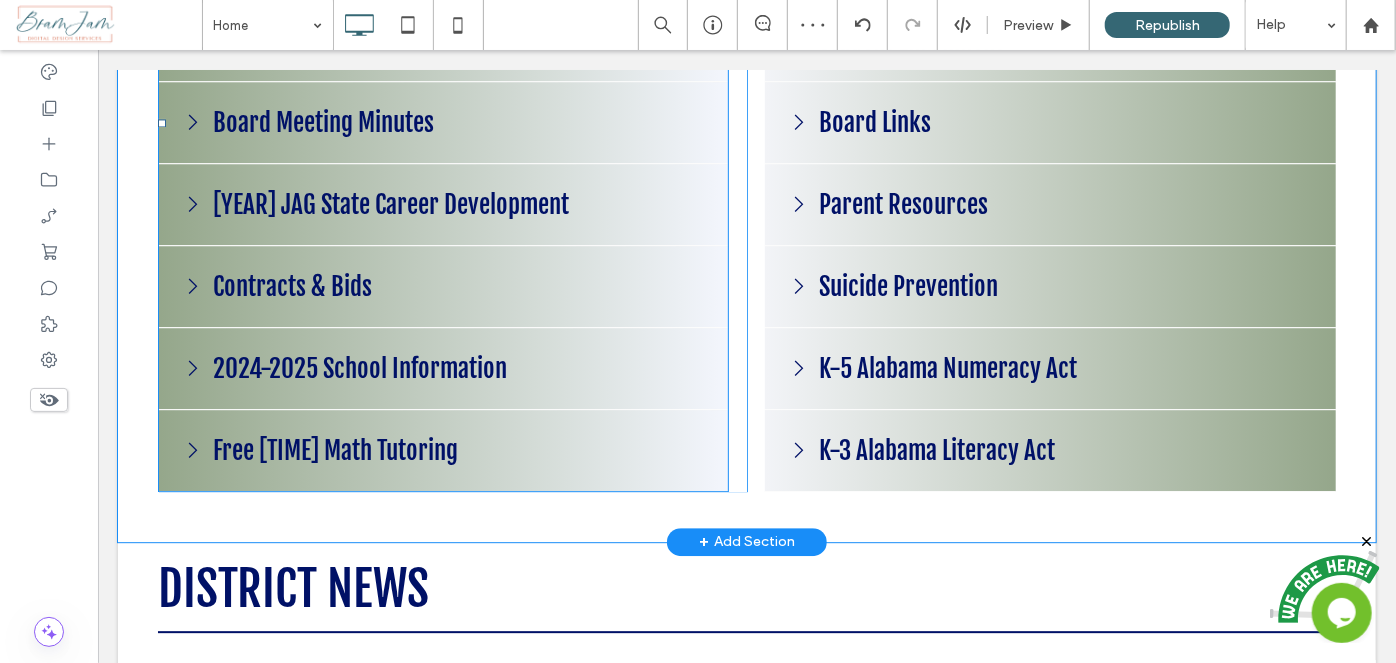scroll, scrollTop: 2509, scrollLeft: 0, axis: vertical 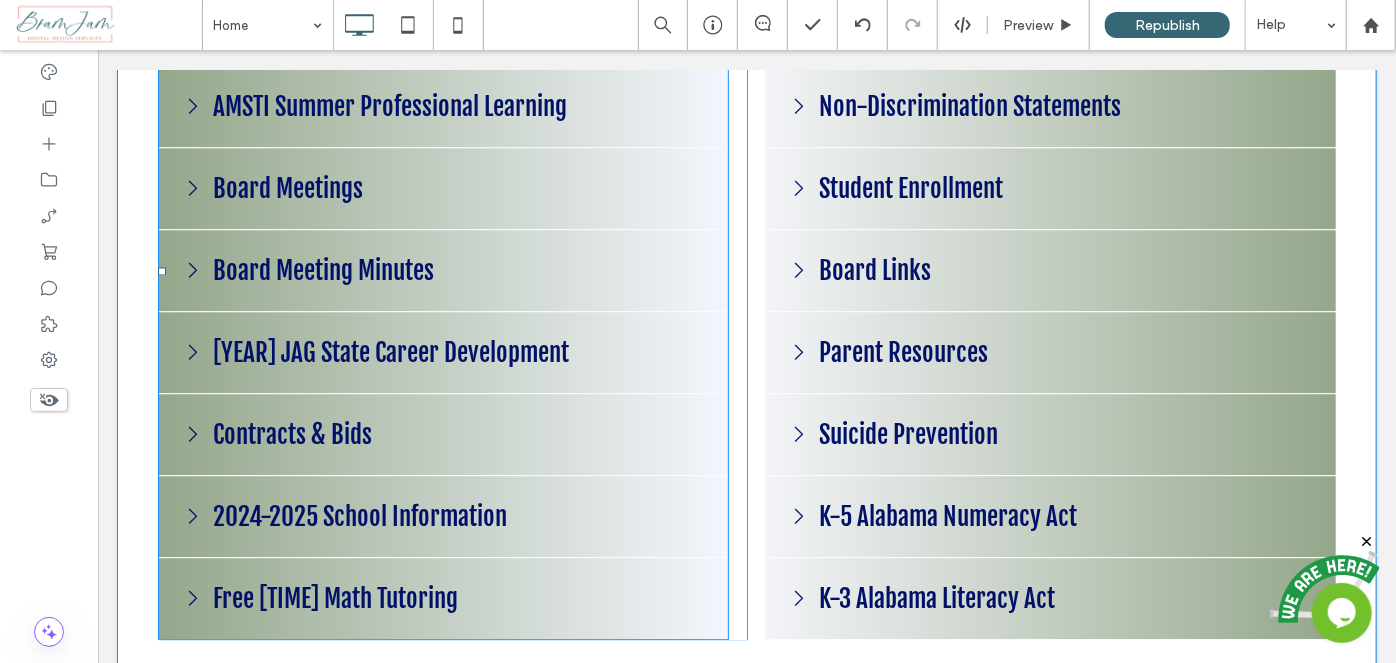click at bounding box center [442, 270] 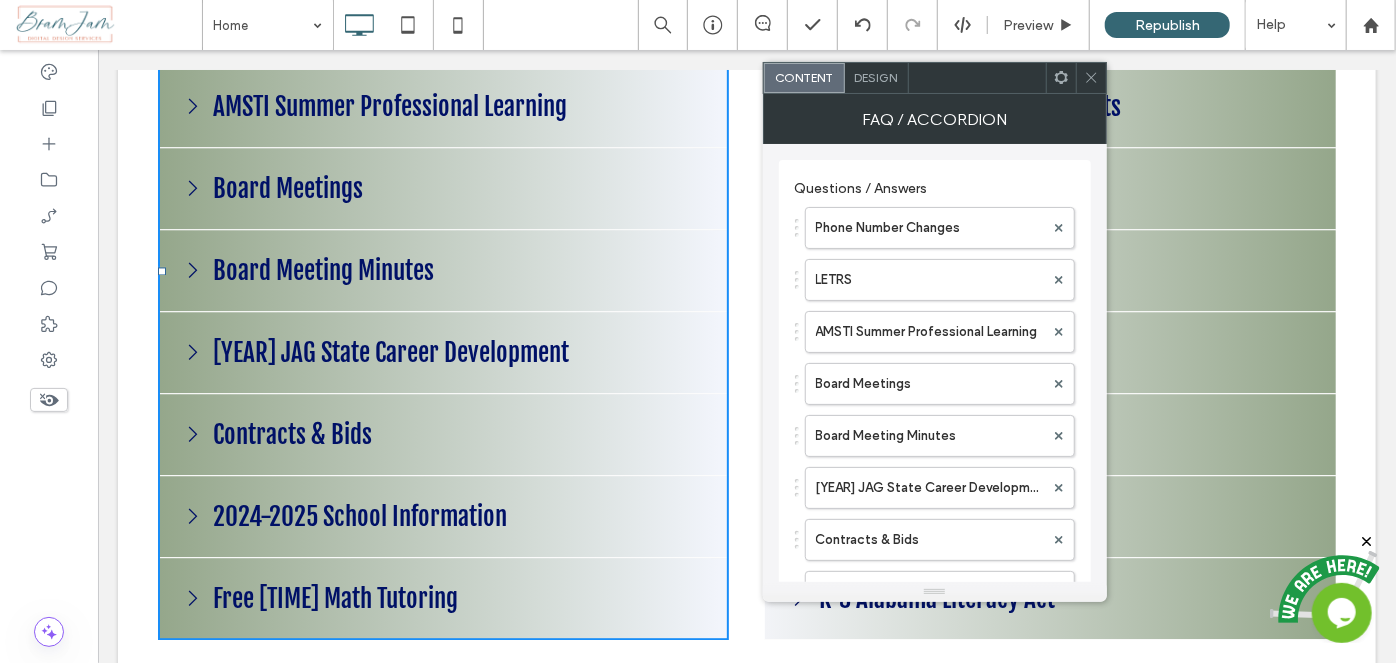 click 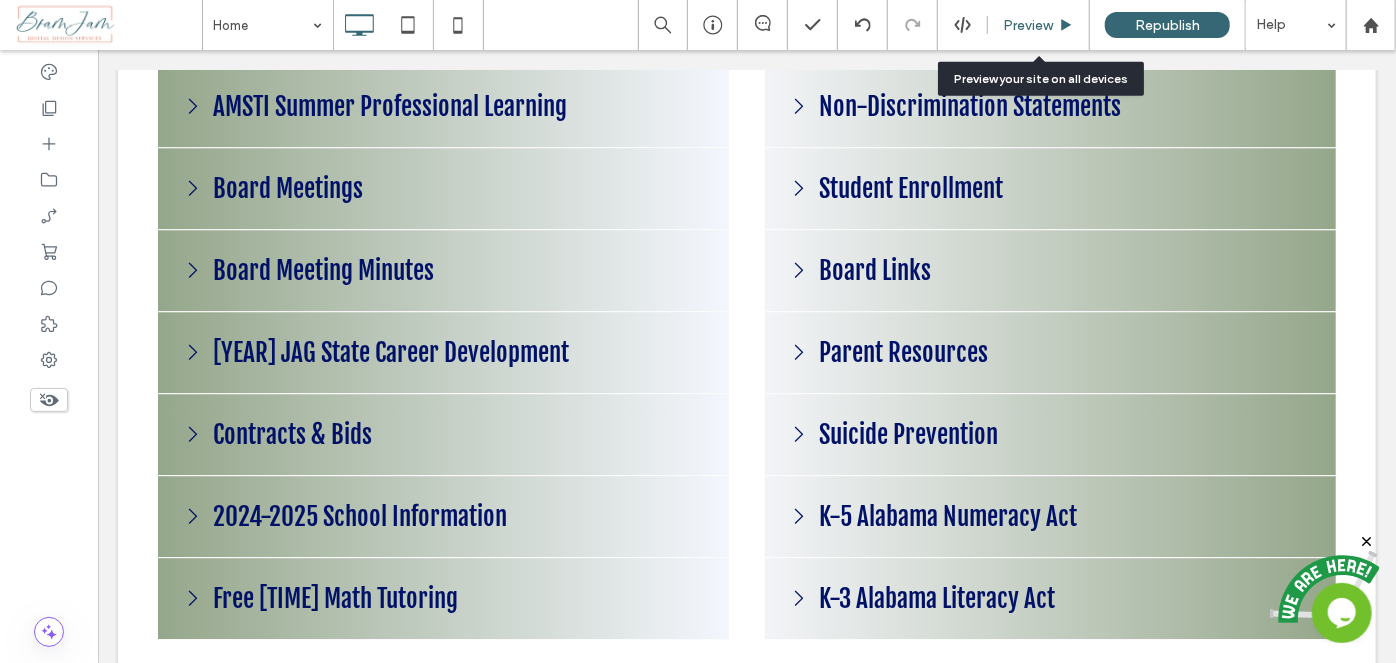 click on "Preview" at bounding box center [1028, 25] 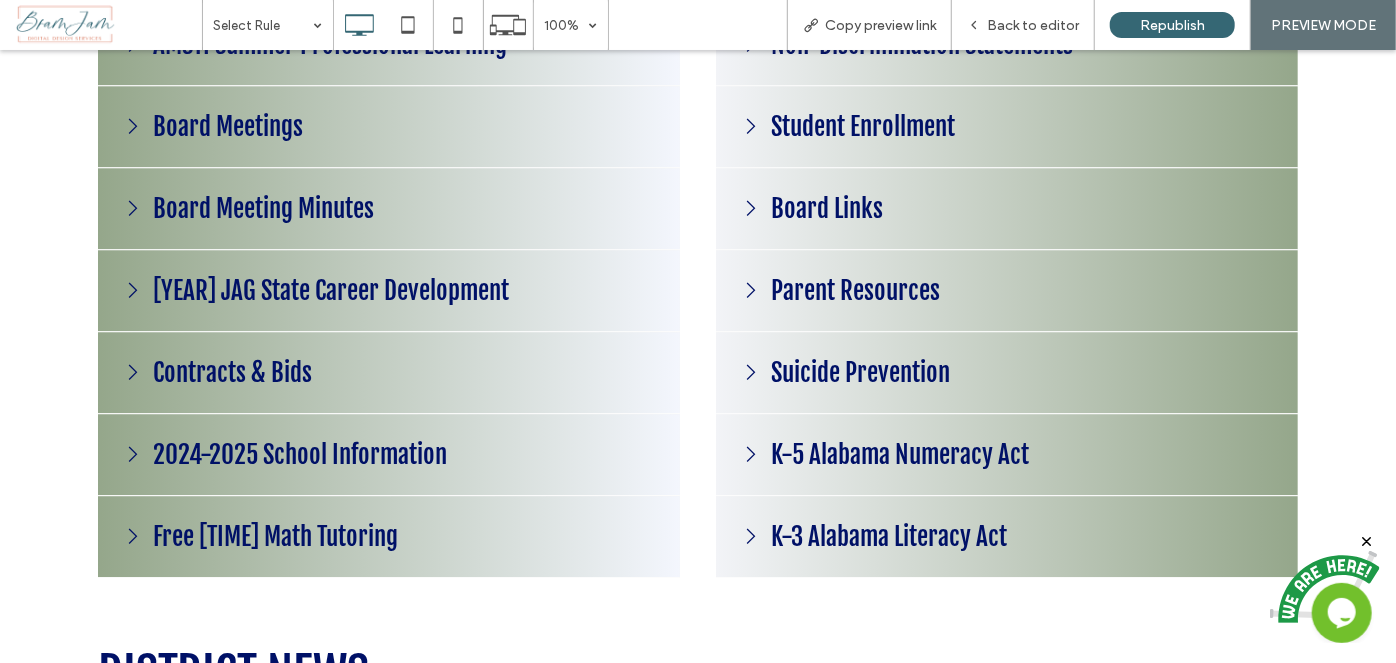 scroll, scrollTop: 2522, scrollLeft: 0, axis: vertical 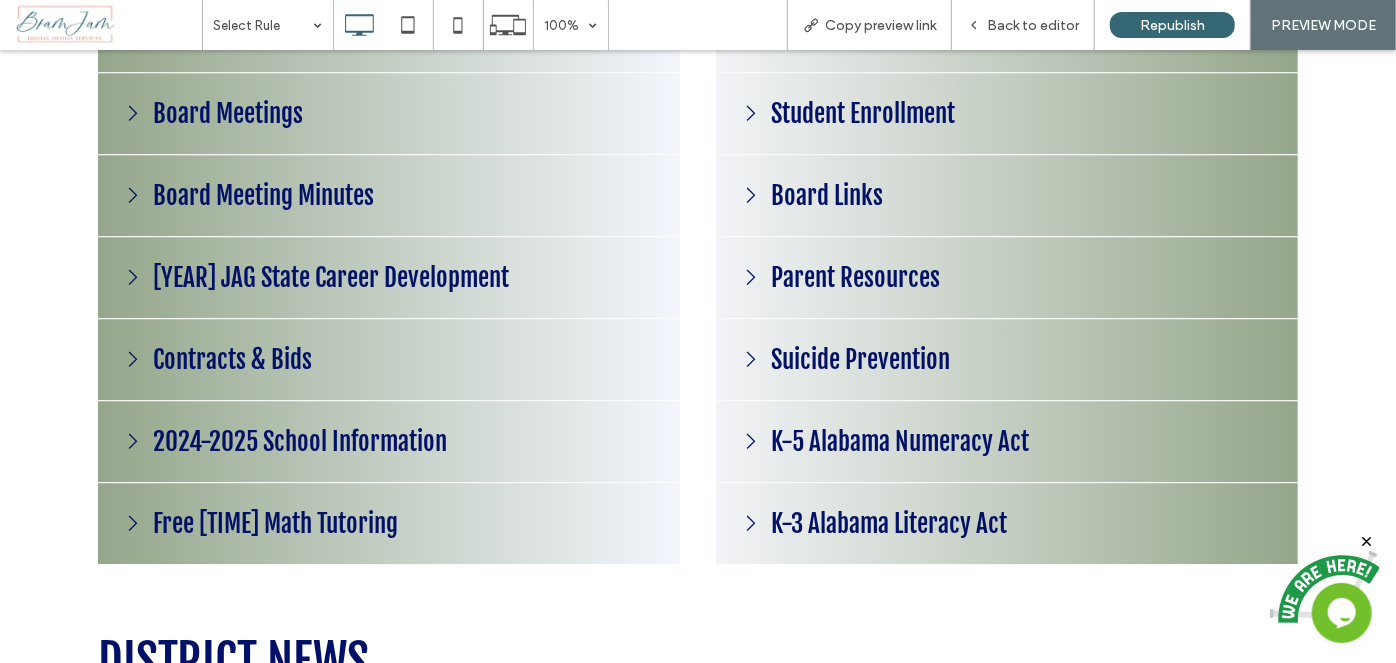 click on "Board Meetings" at bounding box center [228, 112] 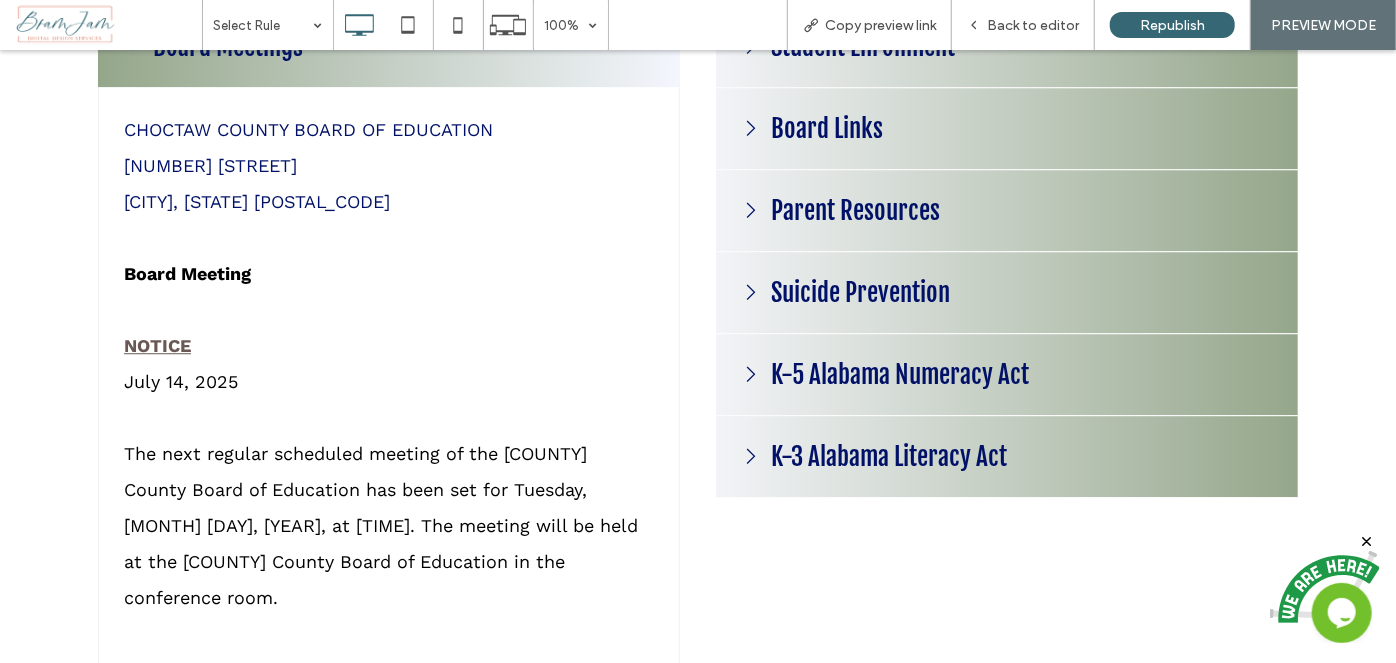 scroll, scrollTop: 2704, scrollLeft: 0, axis: vertical 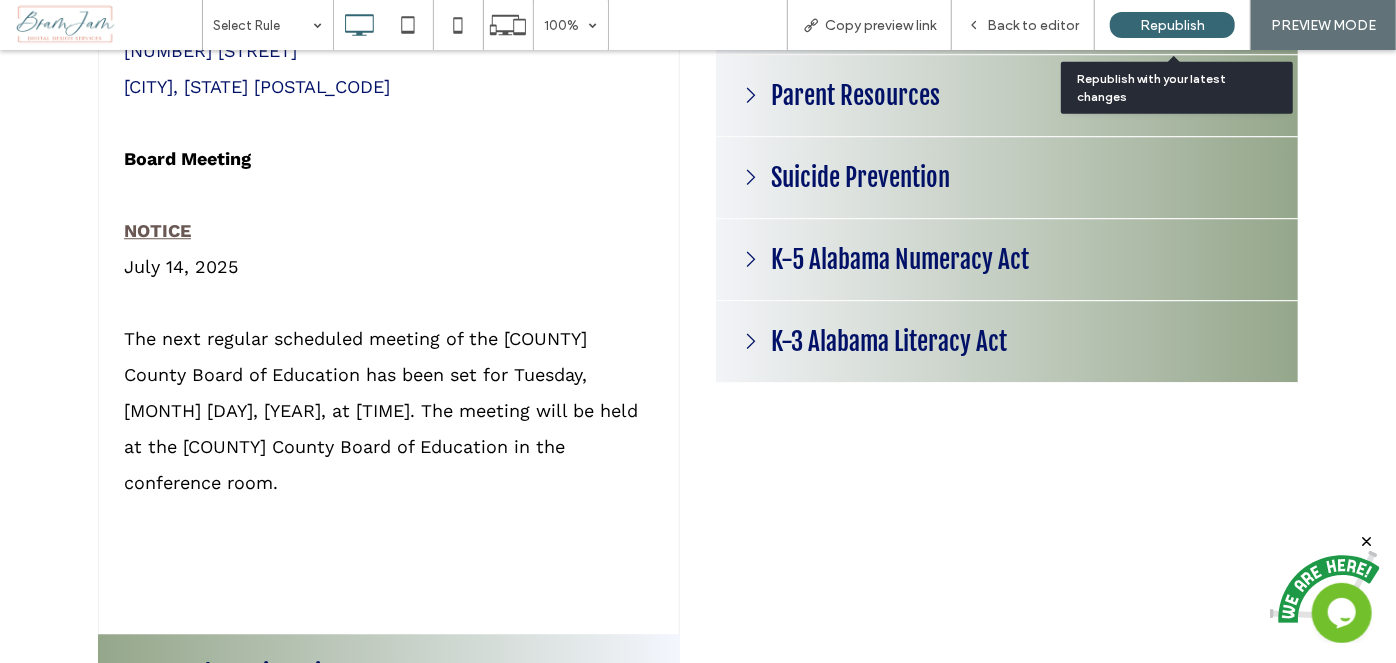 click on "Republish" at bounding box center (1172, 25) 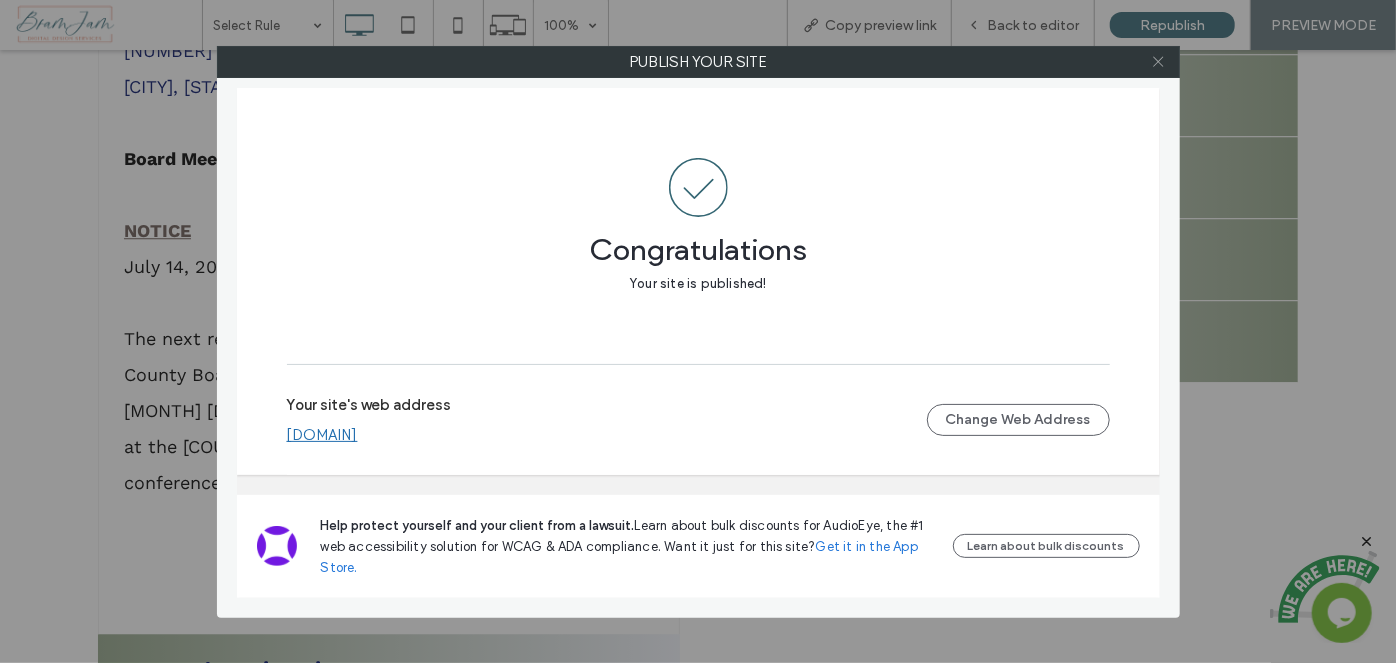 click 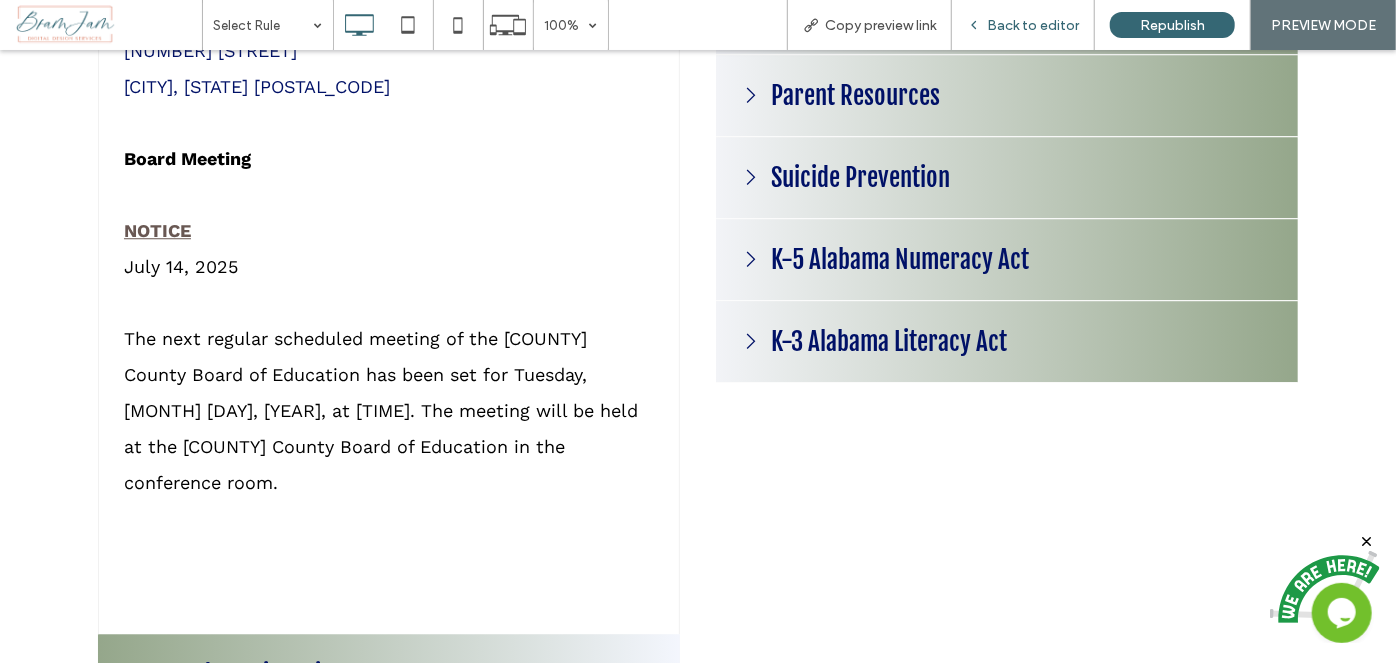 drag, startPoint x: 1013, startPoint y: 23, endPoint x: 1111, endPoint y: 1, distance: 100.43903 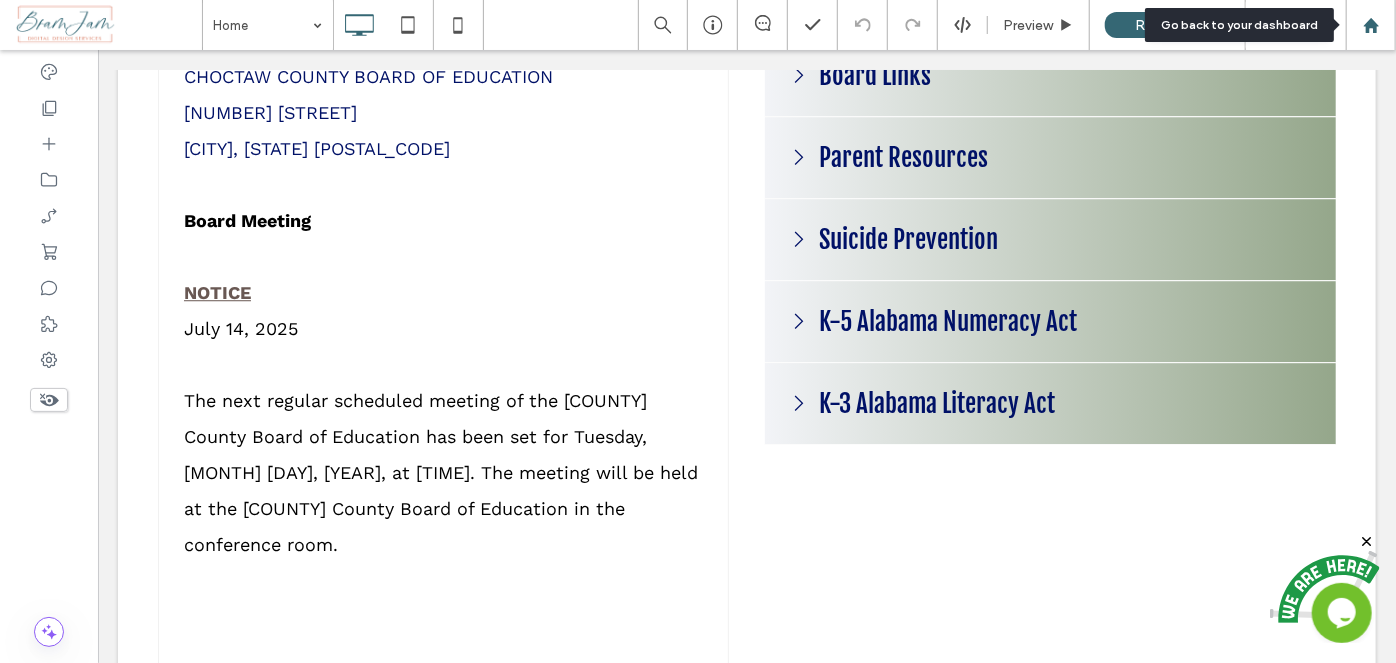 click at bounding box center (1371, 25) 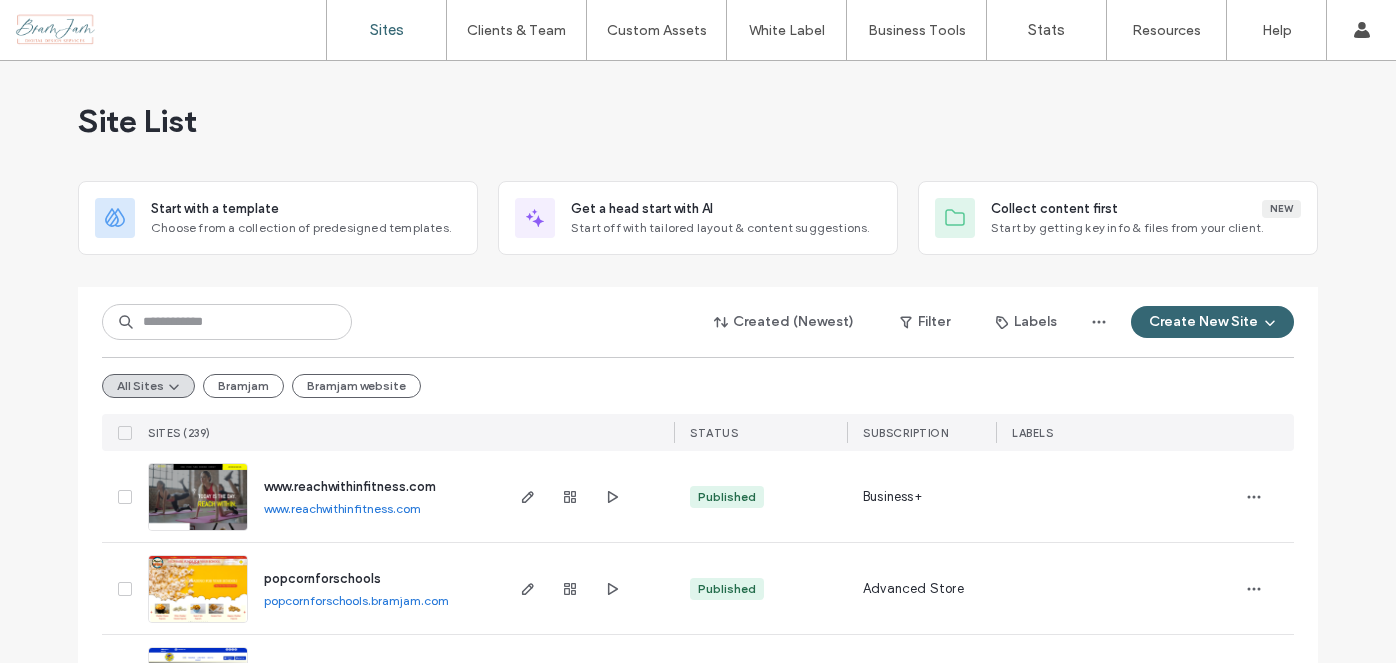 scroll, scrollTop: 0, scrollLeft: 0, axis: both 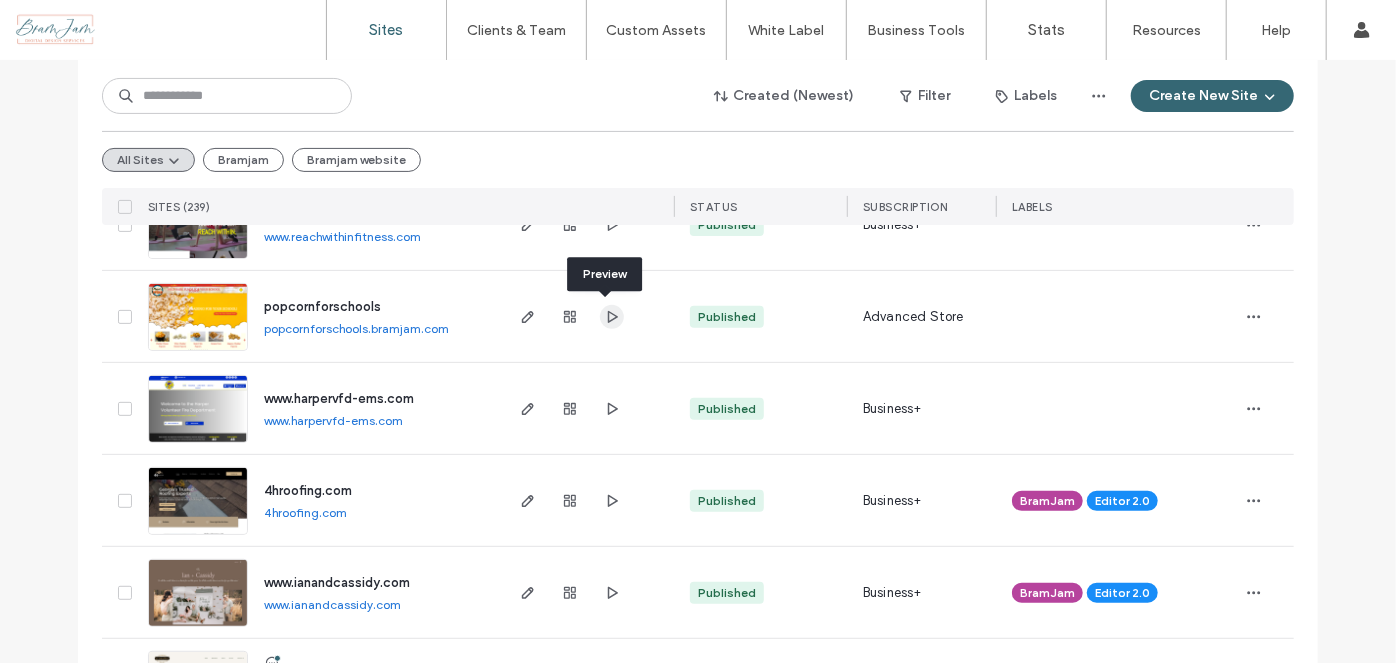 click 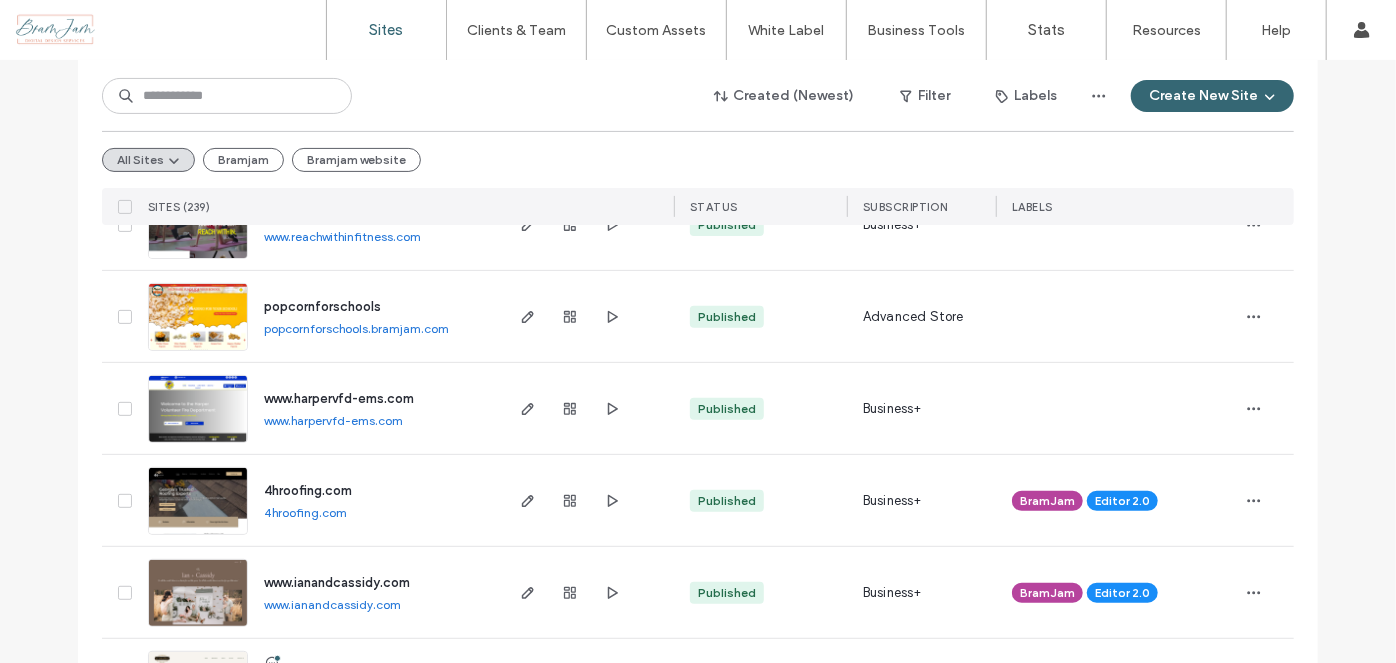 click on "Site List Start with a template Choose from a collection of predesigned templates. Get a head start with AI Start off with tailored layout & content suggestions. Collect content first New Start by getting key info & files from your client. Created (Newest) Filter Labels Create New Site All Sites Bramjam Bramjam website SITES (239) STATUS SUBSCRIPTION LABELS www.reachwithinfitness.com www.reachwithinfitness.com Published Business+ popcornforschools popcornforschools.bramjam.com Published Advanced Store www.harpervfd-ems.com www.harpervfd-ems.com Published Business+ 4hroofing.com 4hroofing.com Published Business+ BramJam Editor 2.0 www.ianandcassidy.com www.ianandcassidy.com Published Business+ BramJam Editor 2.0 therfstricklandco.com therfstricklandco.com Published Business+ BramJam Editor 2.0 buffingtonsplumbing.com buffingtonsplumbing.com Published Business+ BramJam Editor 2.0 pike-county-chamber-of-commerce Site not published Unpublished Business+ BramJam Editor 2.0 www.remysdiner.co www.remysdiner.co Rob 1" at bounding box center (698, 3470) 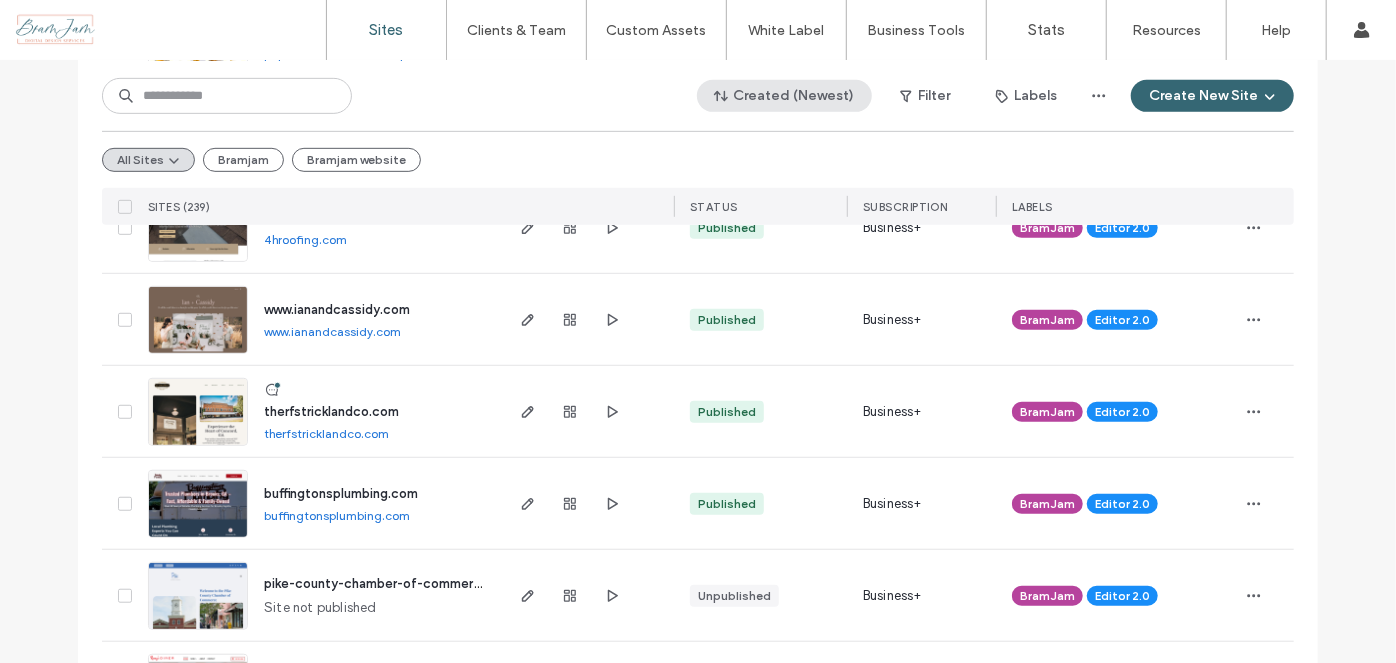 scroll, scrollTop: 0, scrollLeft: 0, axis: both 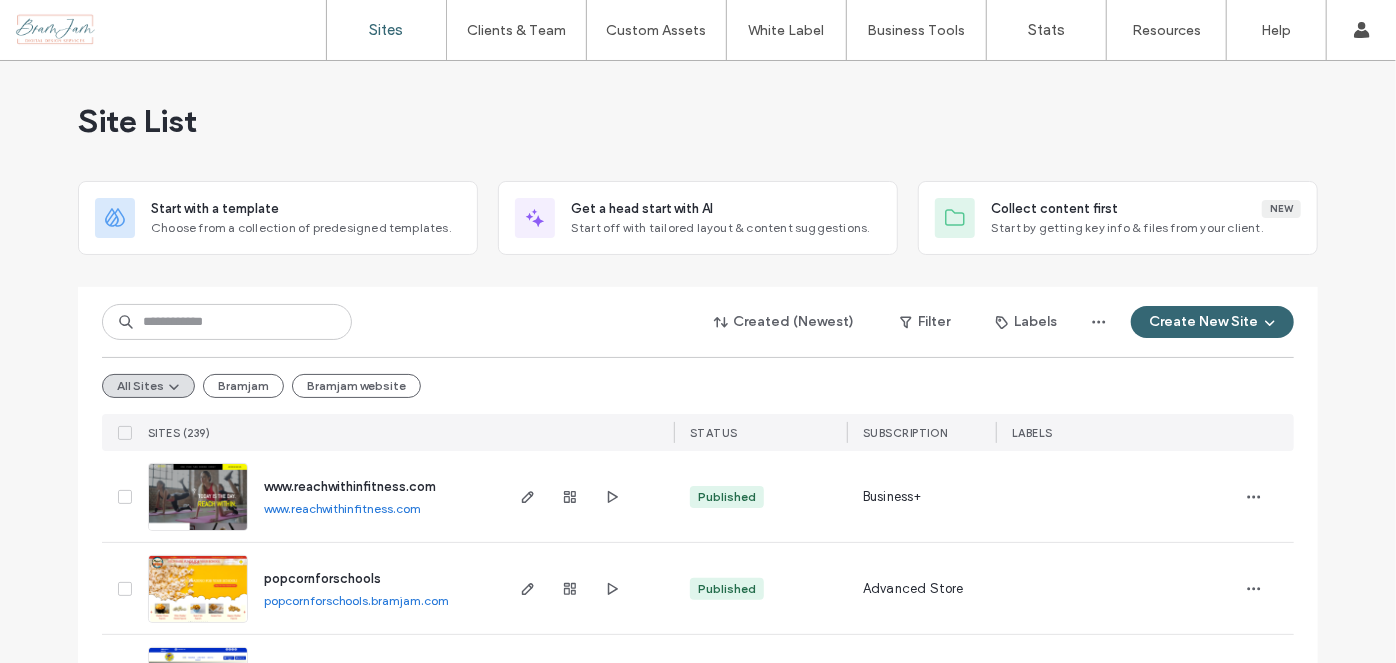 click on "Site List" at bounding box center (698, 121) 